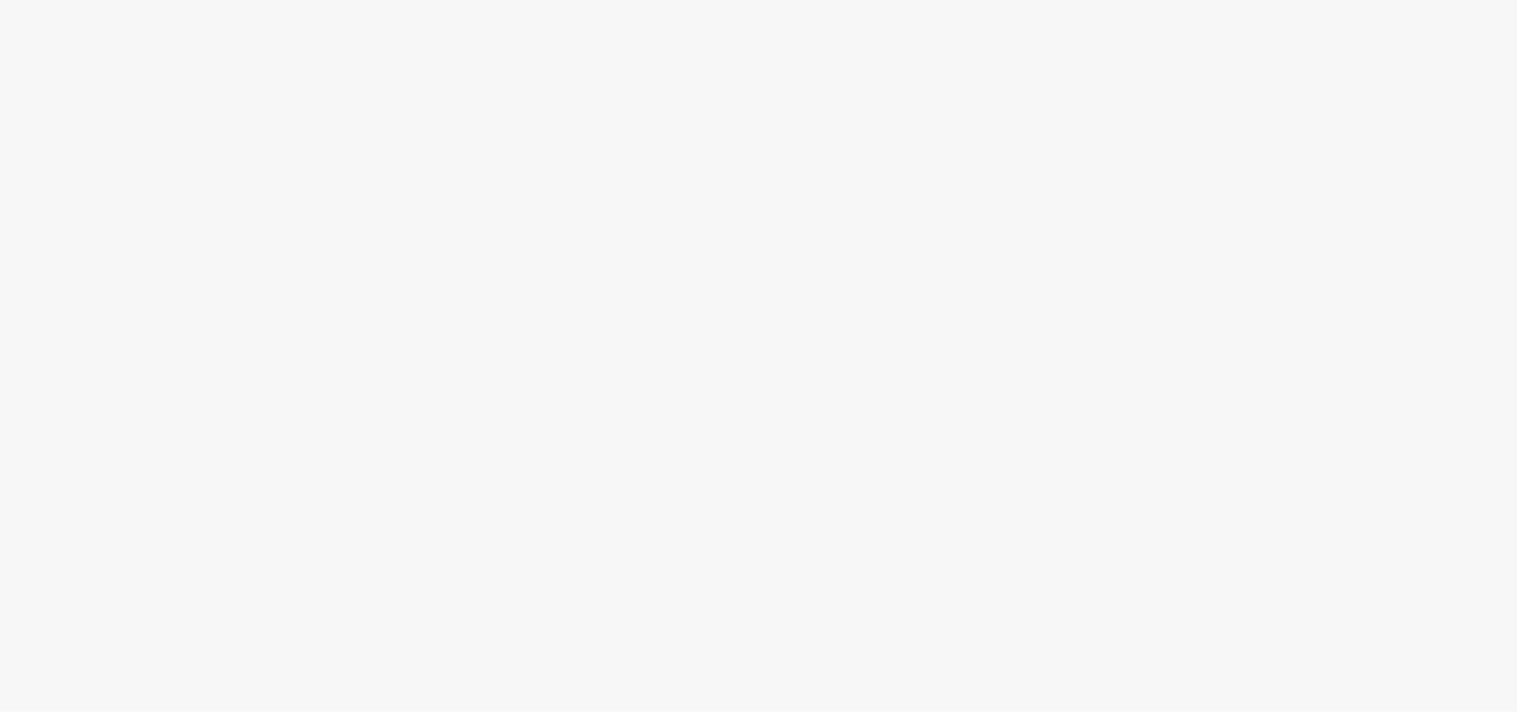 scroll, scrollTop: 0, scrollLeft: 0, axis: both 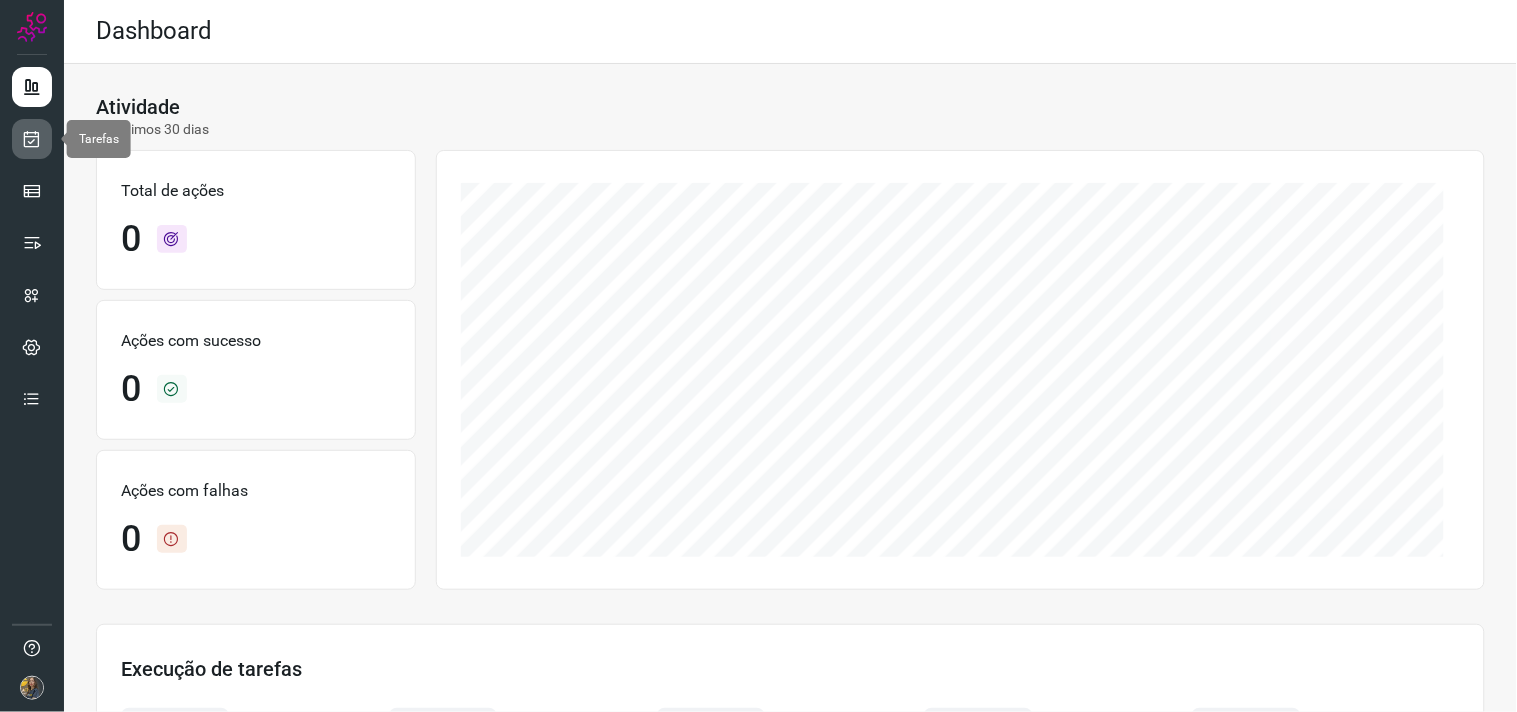 click at bounding box center [32, 139] 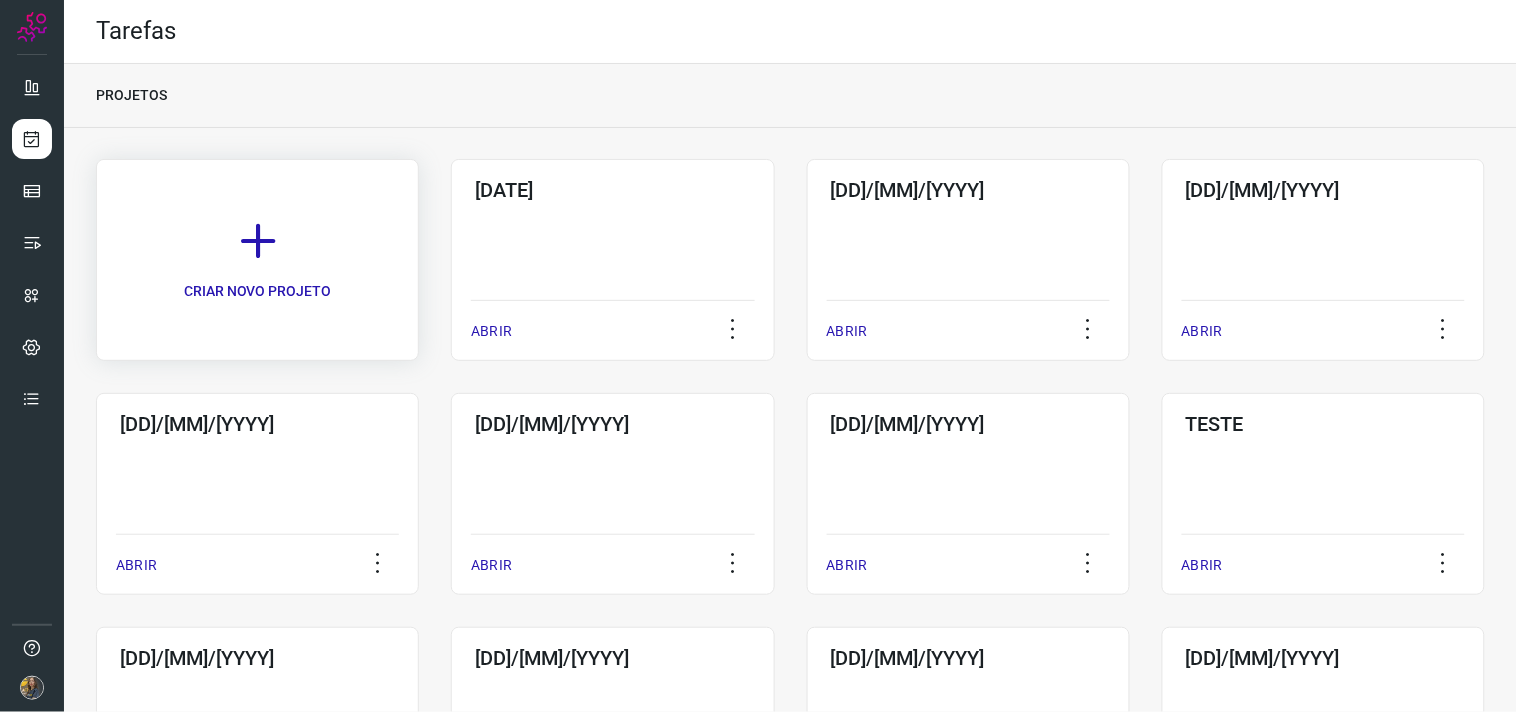 click on "CRIAR NOVO PROJETO" at bounding box center [257, 260] 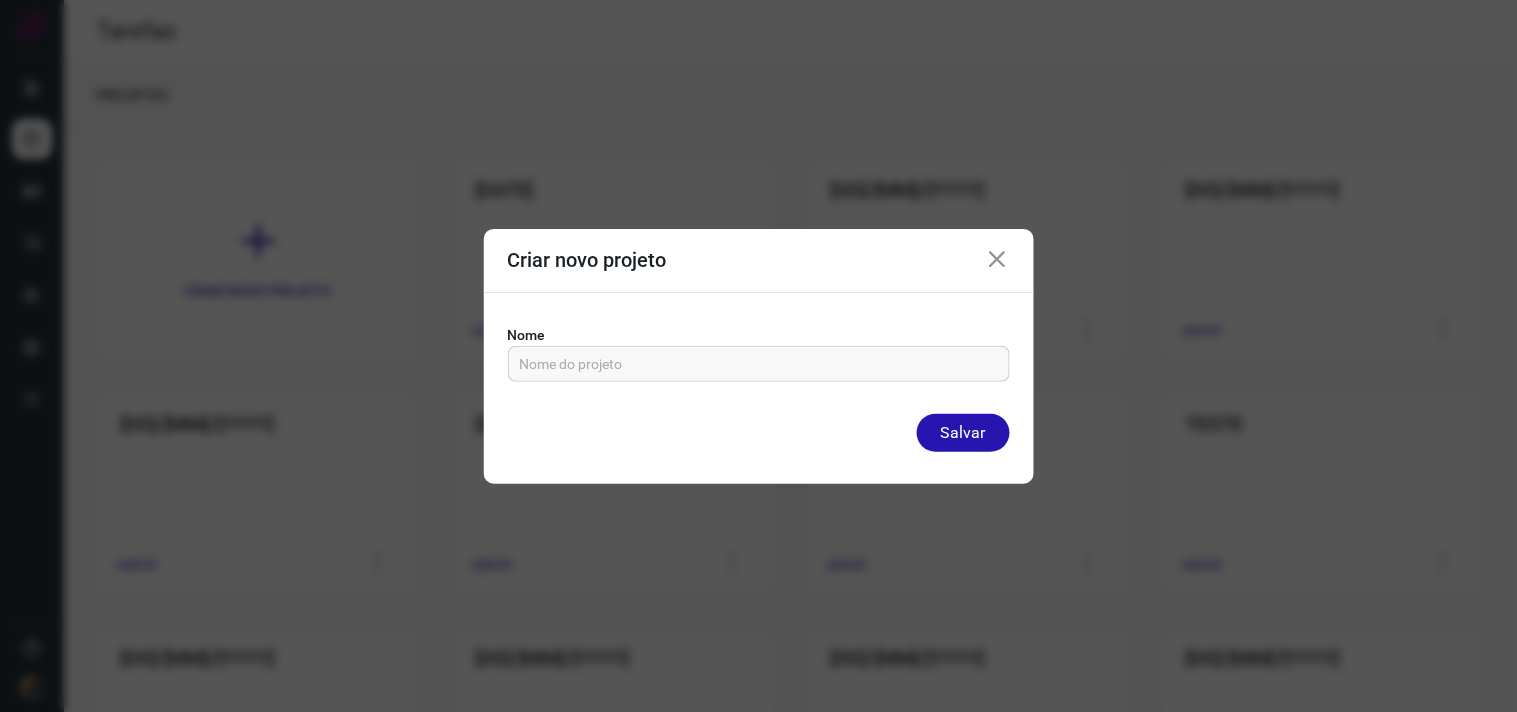 click on "Nome" at bounding box center [759, 353] 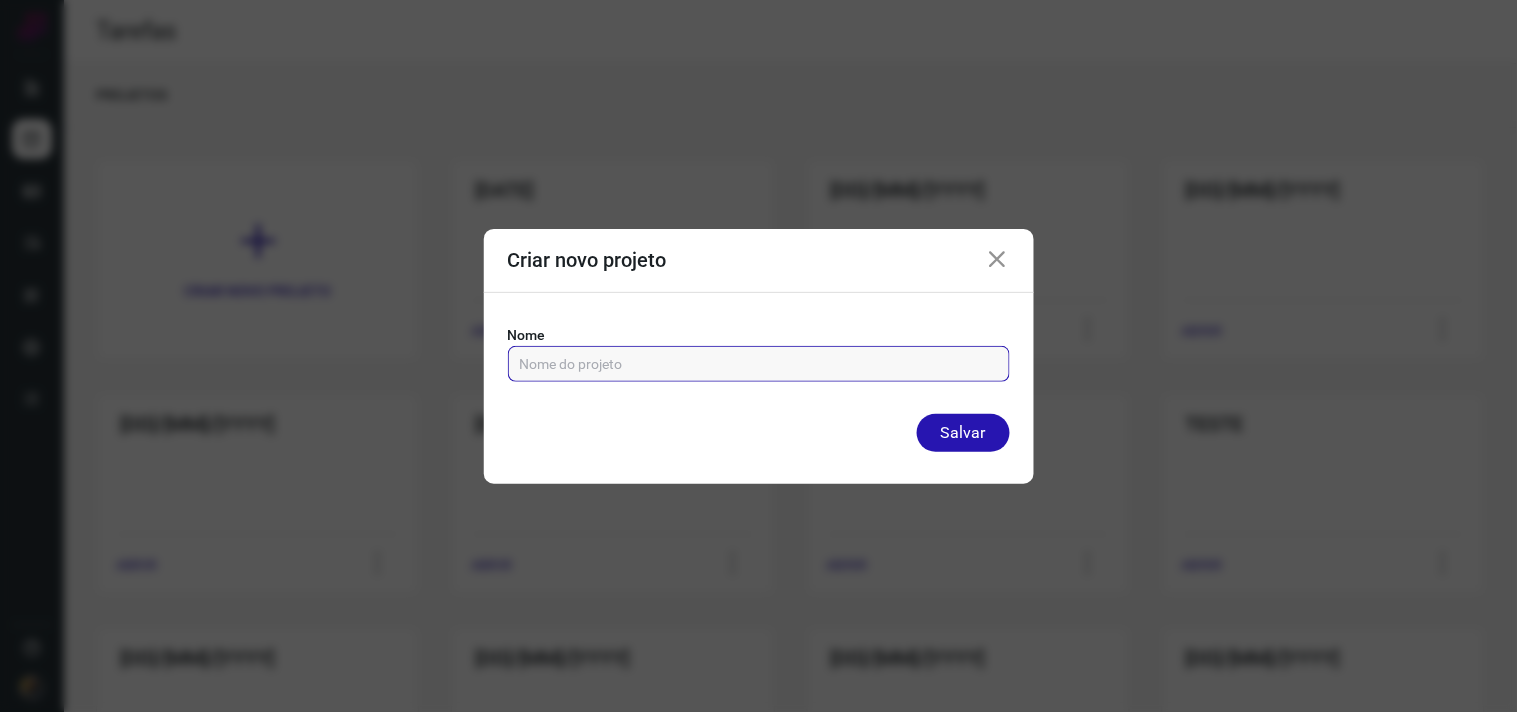 click at bounding box center (759, 364) 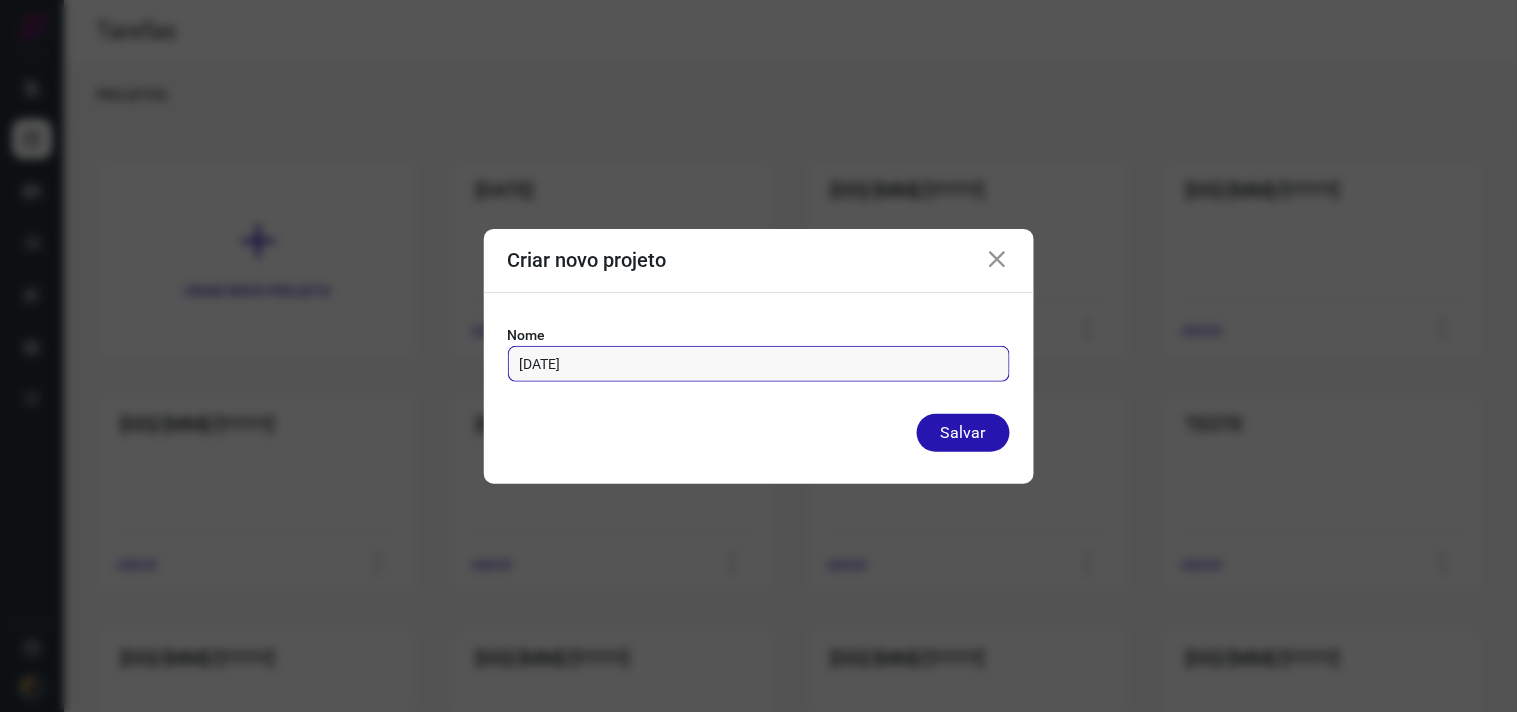 type on "[DATE]" 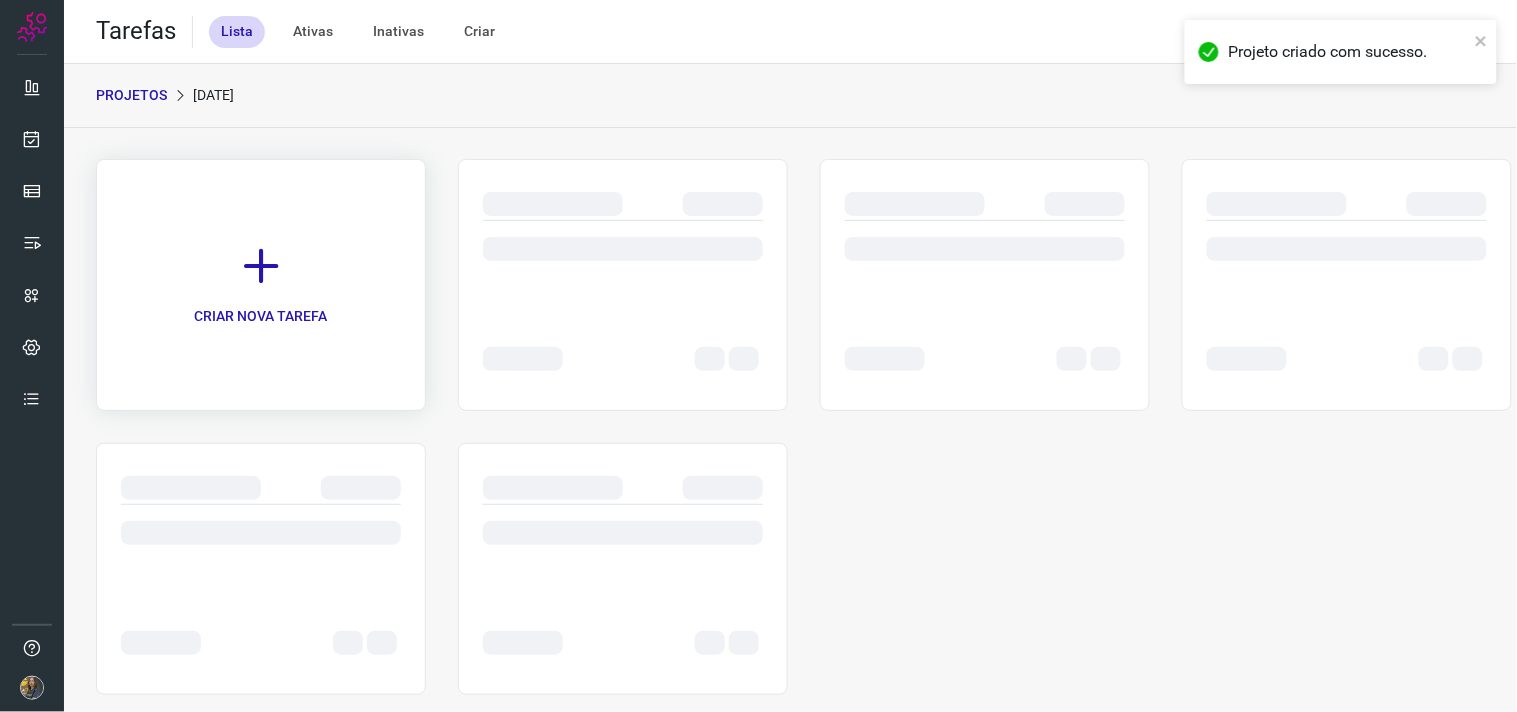 click on "CRIAR NOVA TAREFA" 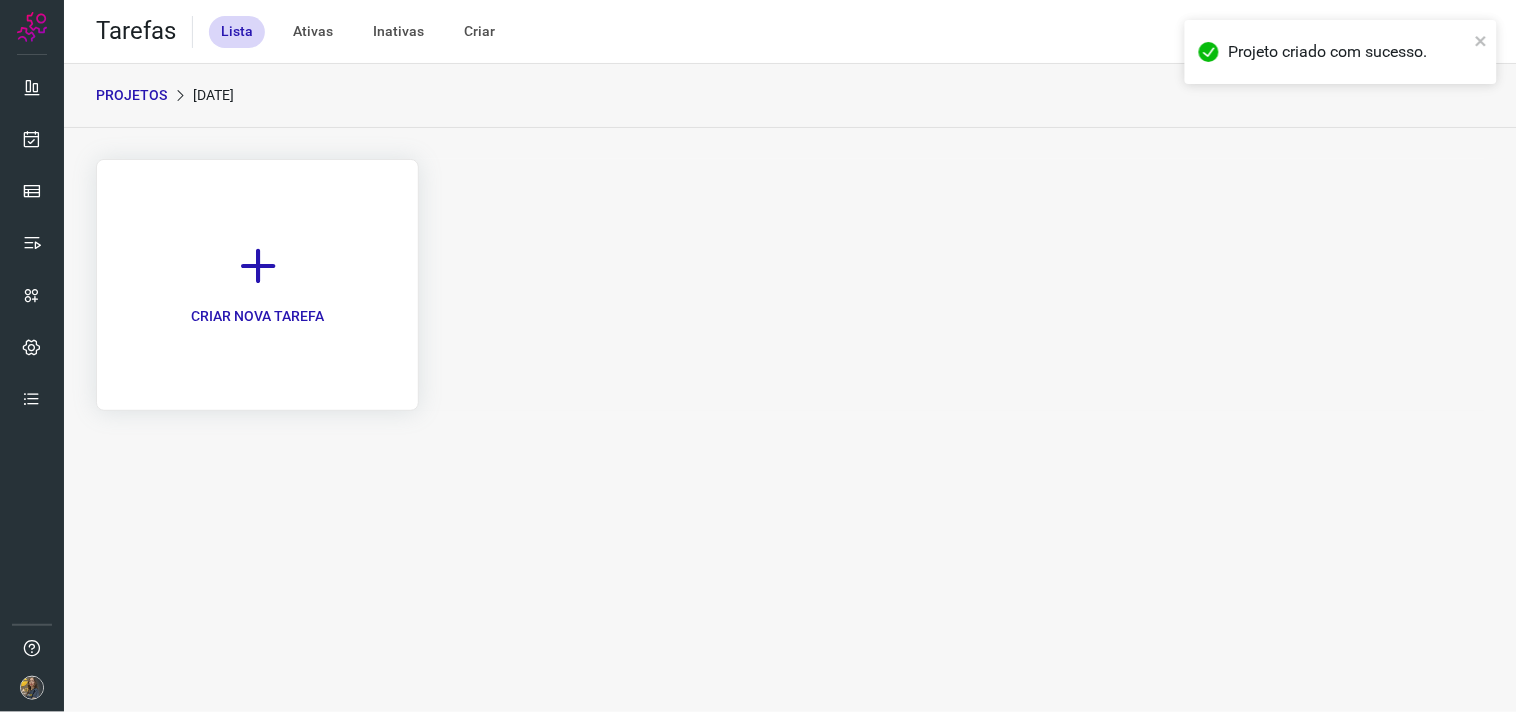 click at bounding box center (258, 266) 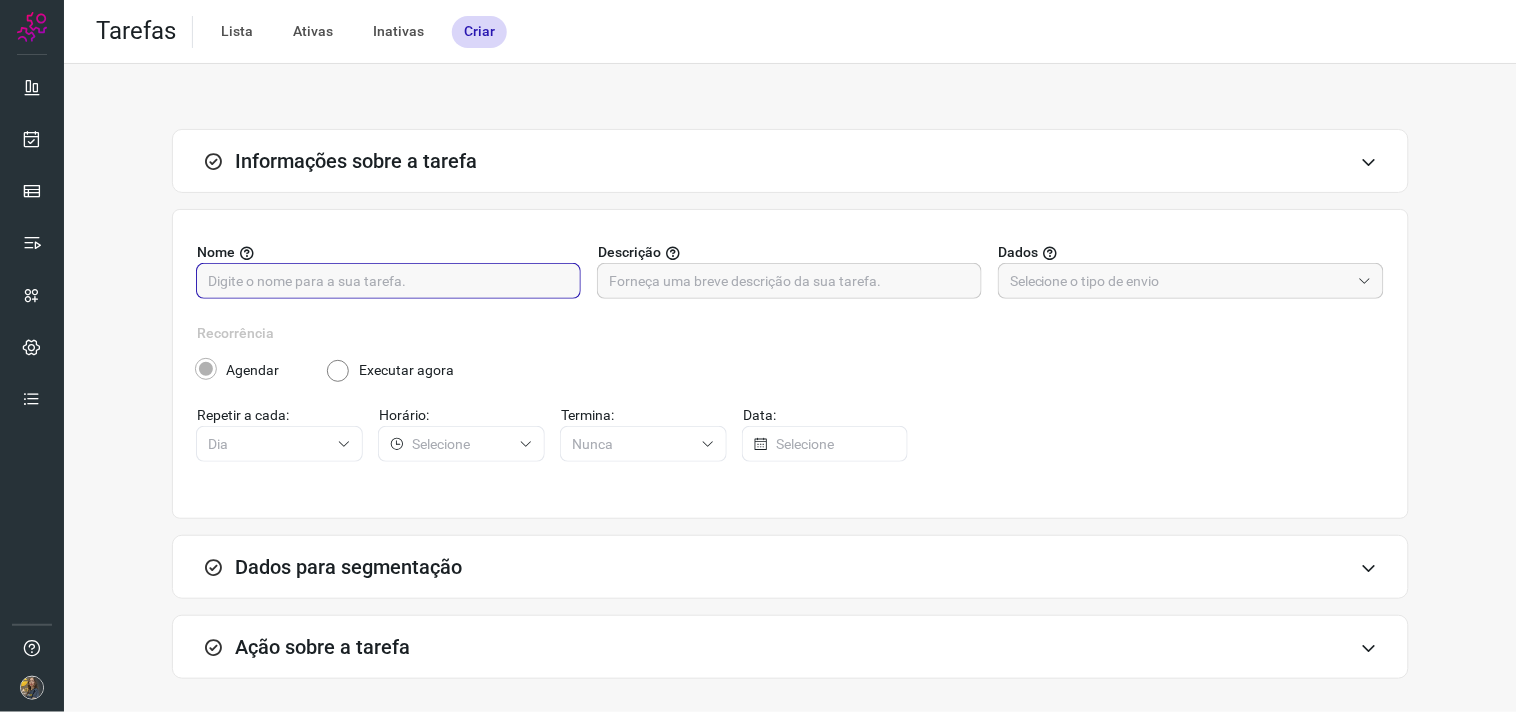 click at bounding box center [388, 281] 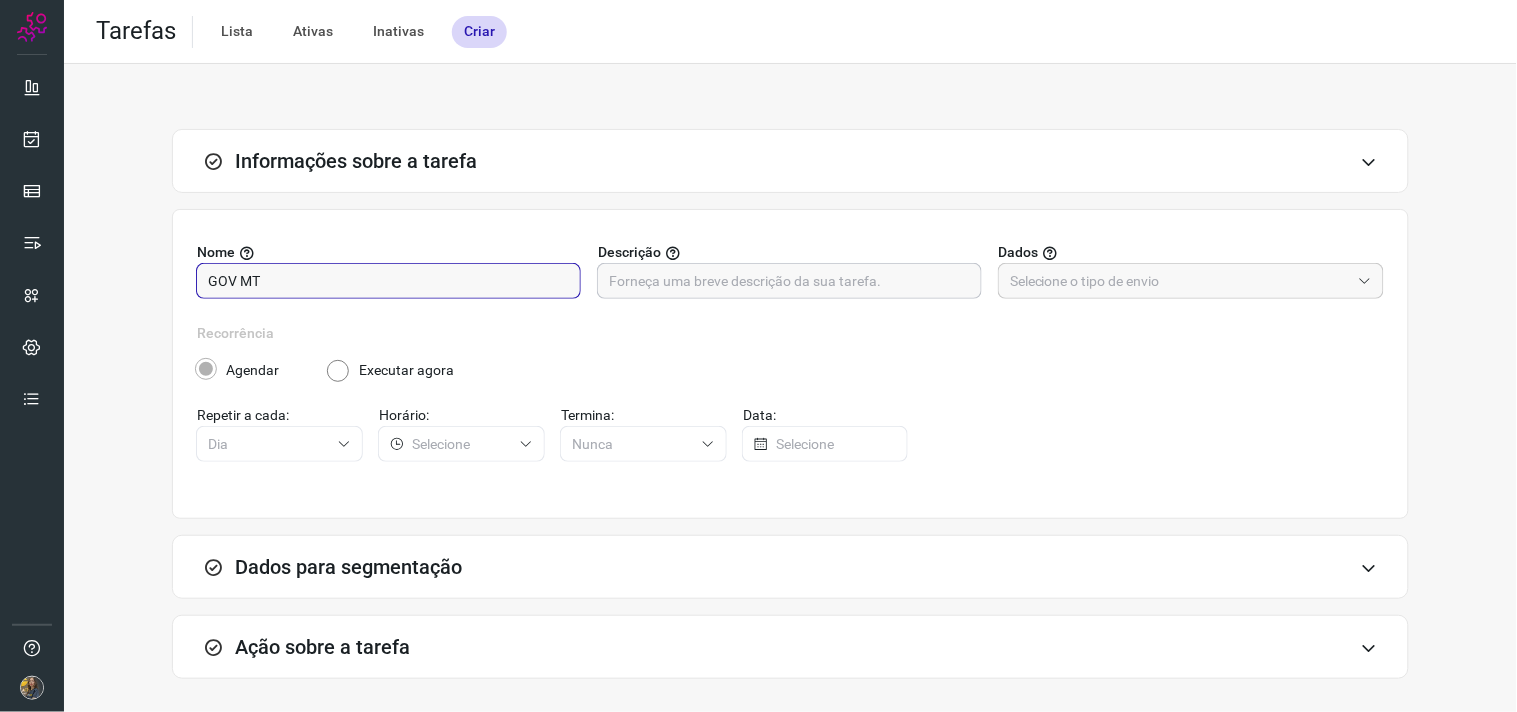 type on "GOV MT" 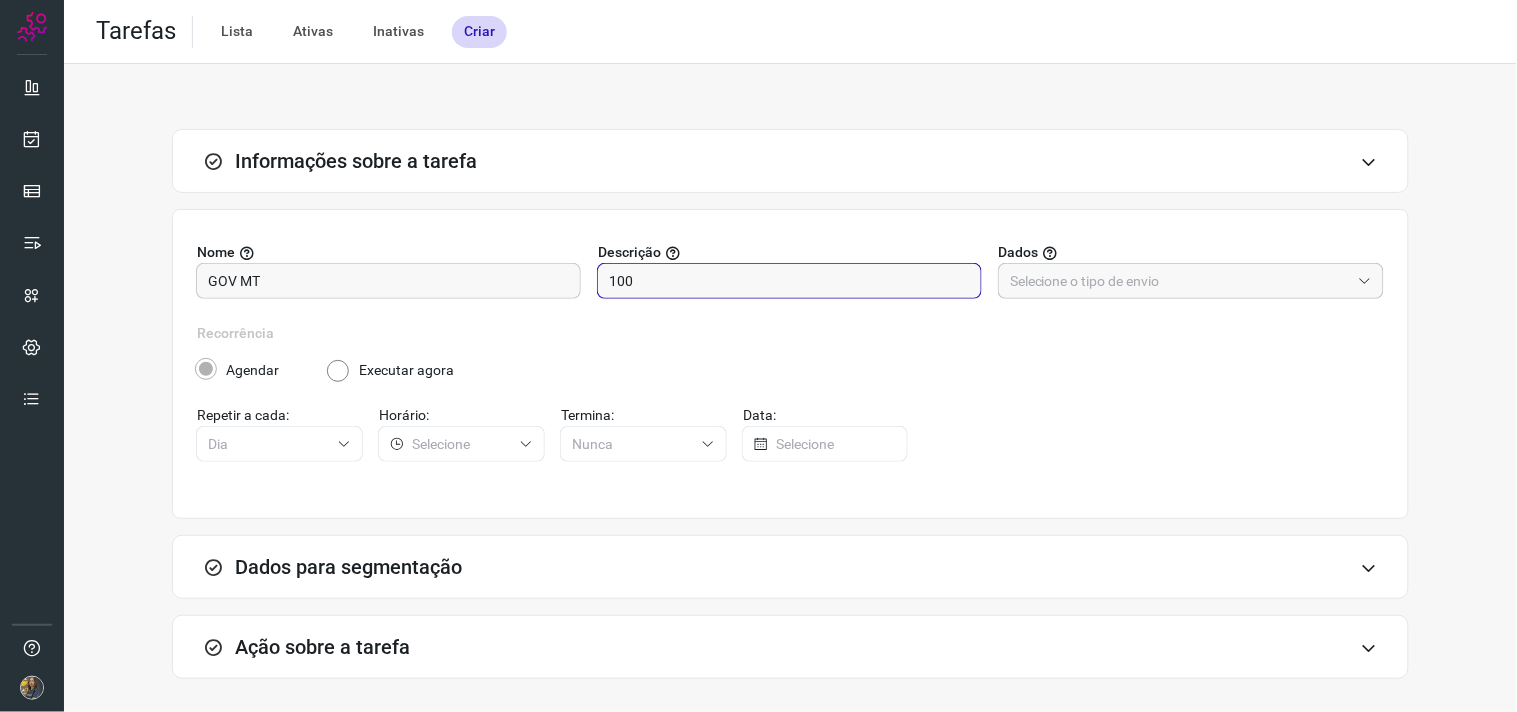 type on "100" 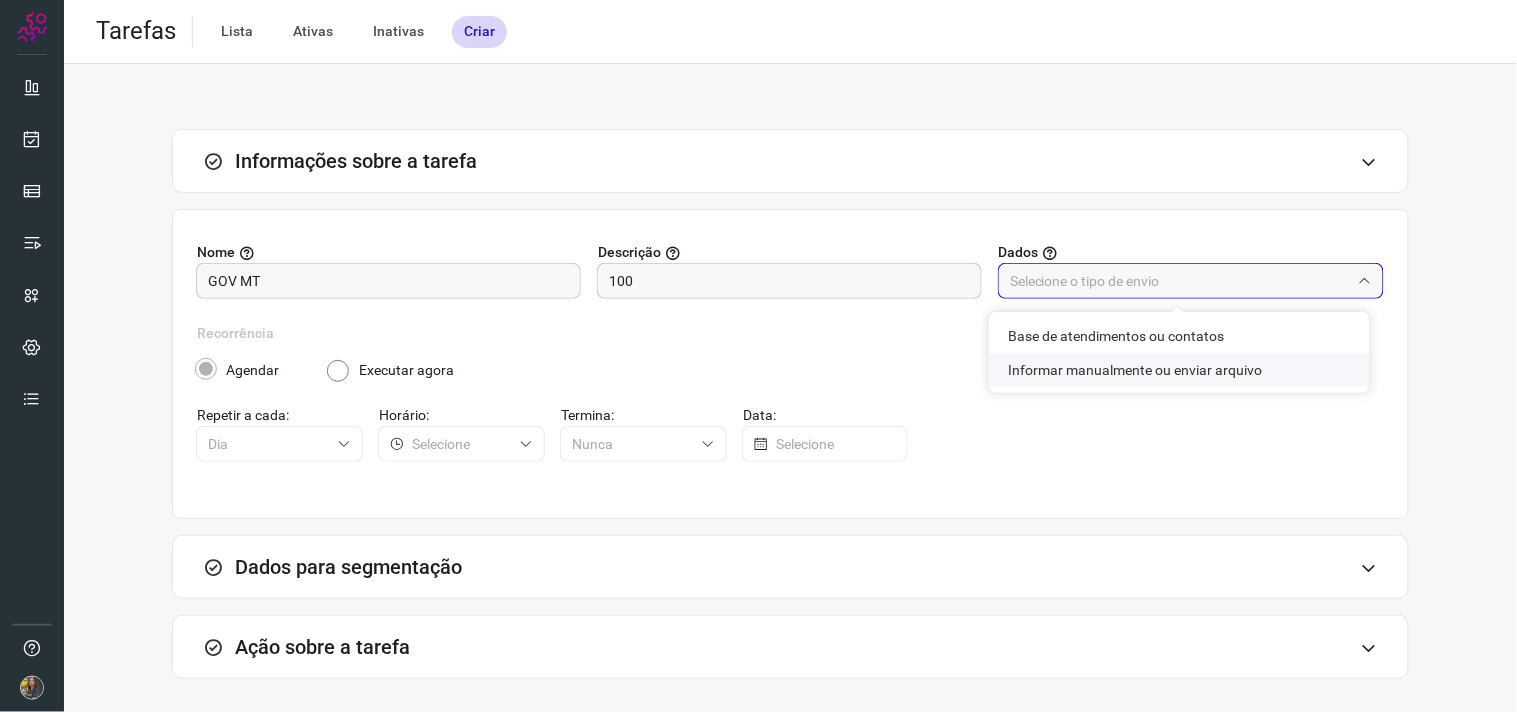click on "Informar manualmente ou enviar arquivo" 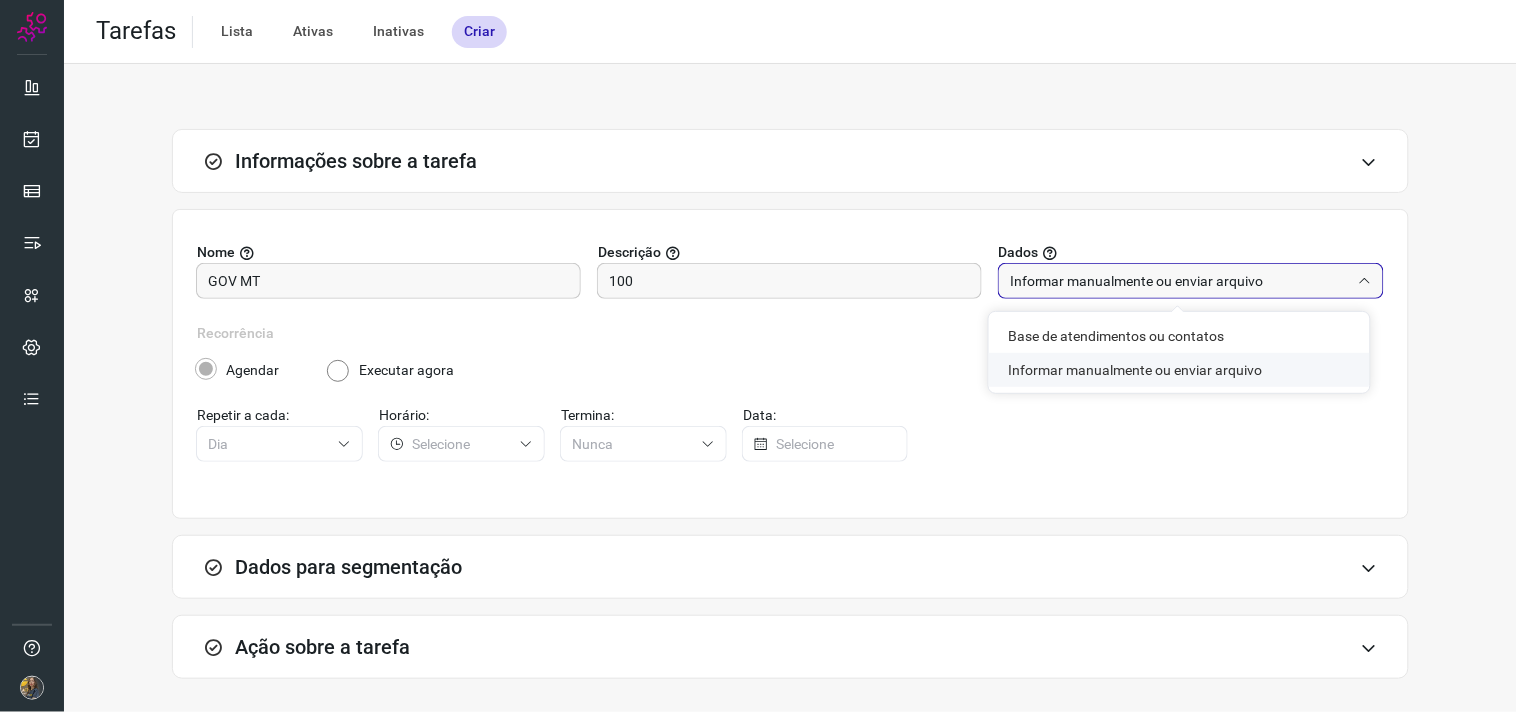 radio on "false" 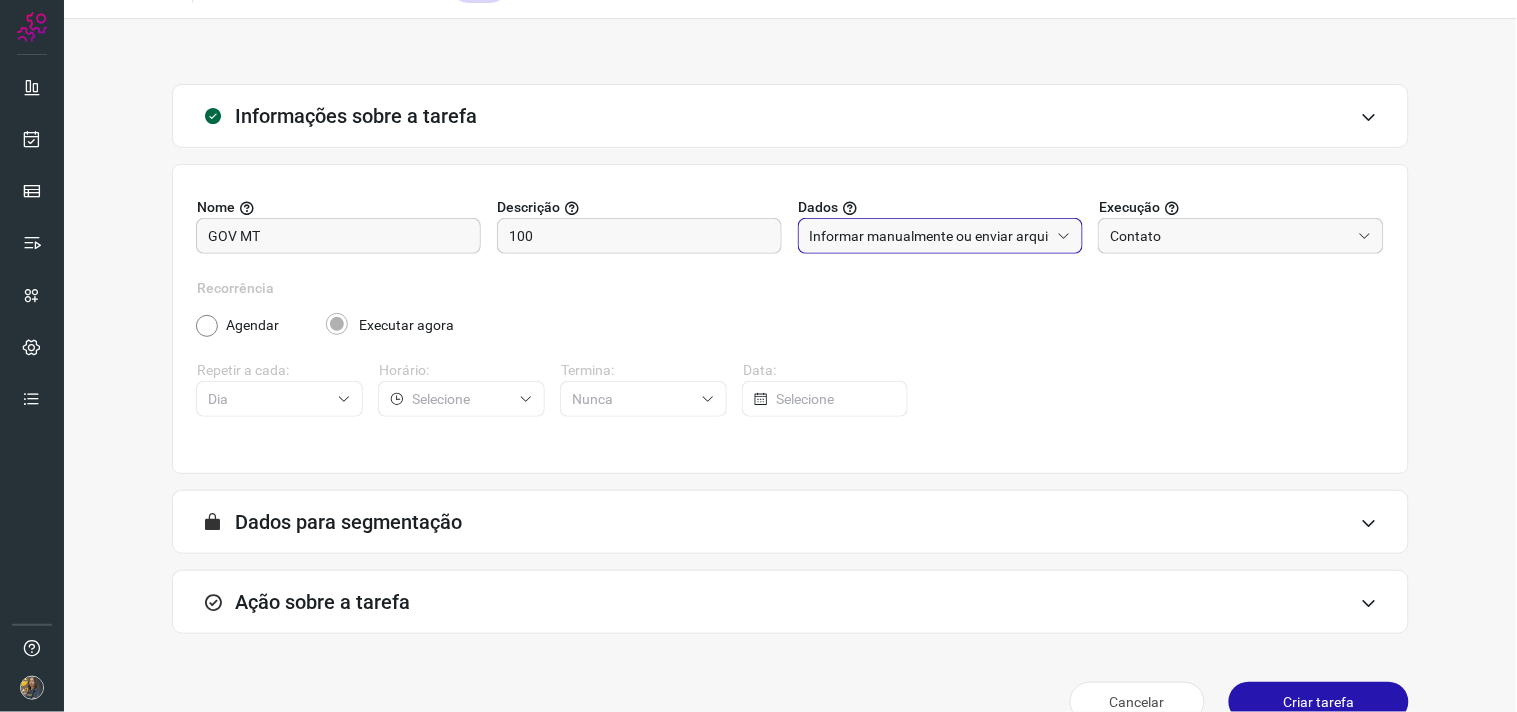 scroll, scrollTop: 82, scrollLeft: 0, axis: vertical 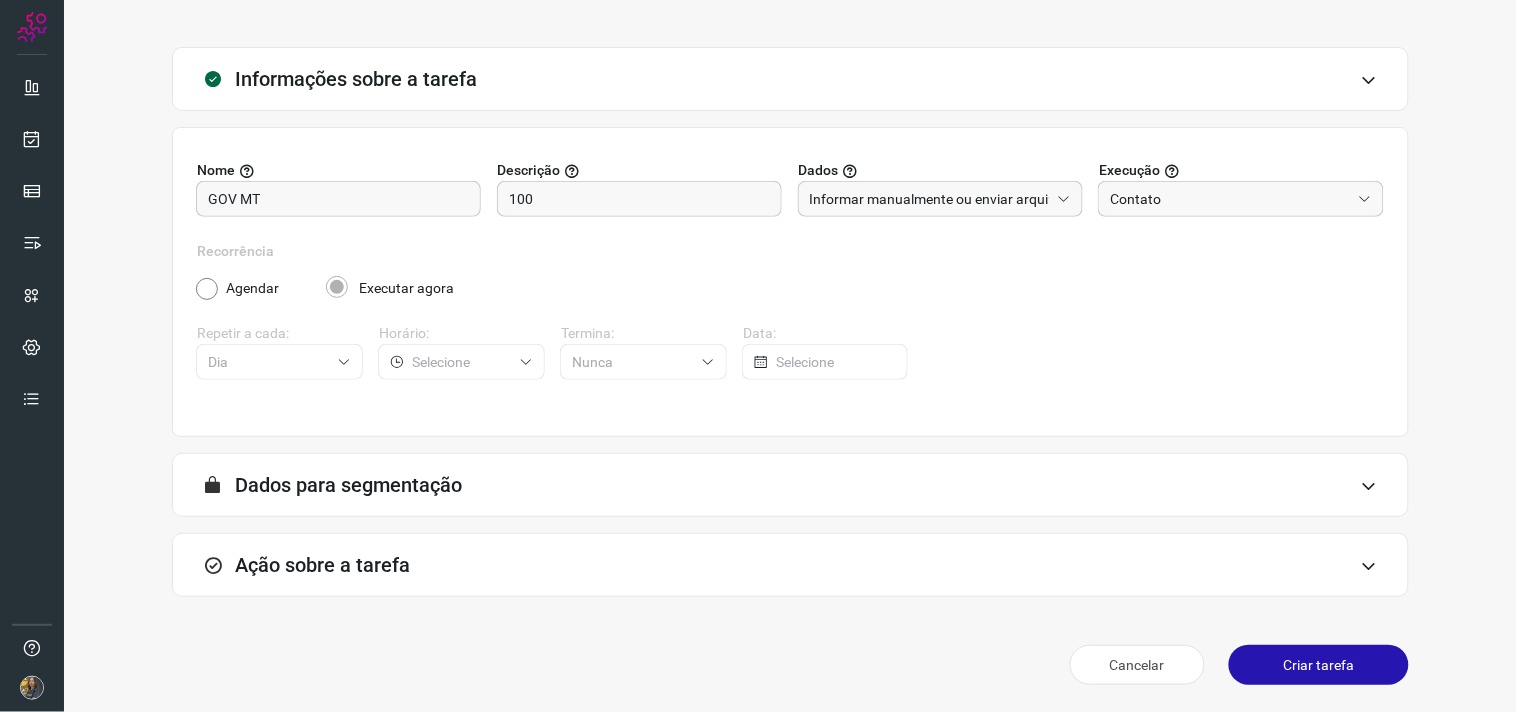click on "Ação sobre a tarefa" at bounding box center (790, 565) 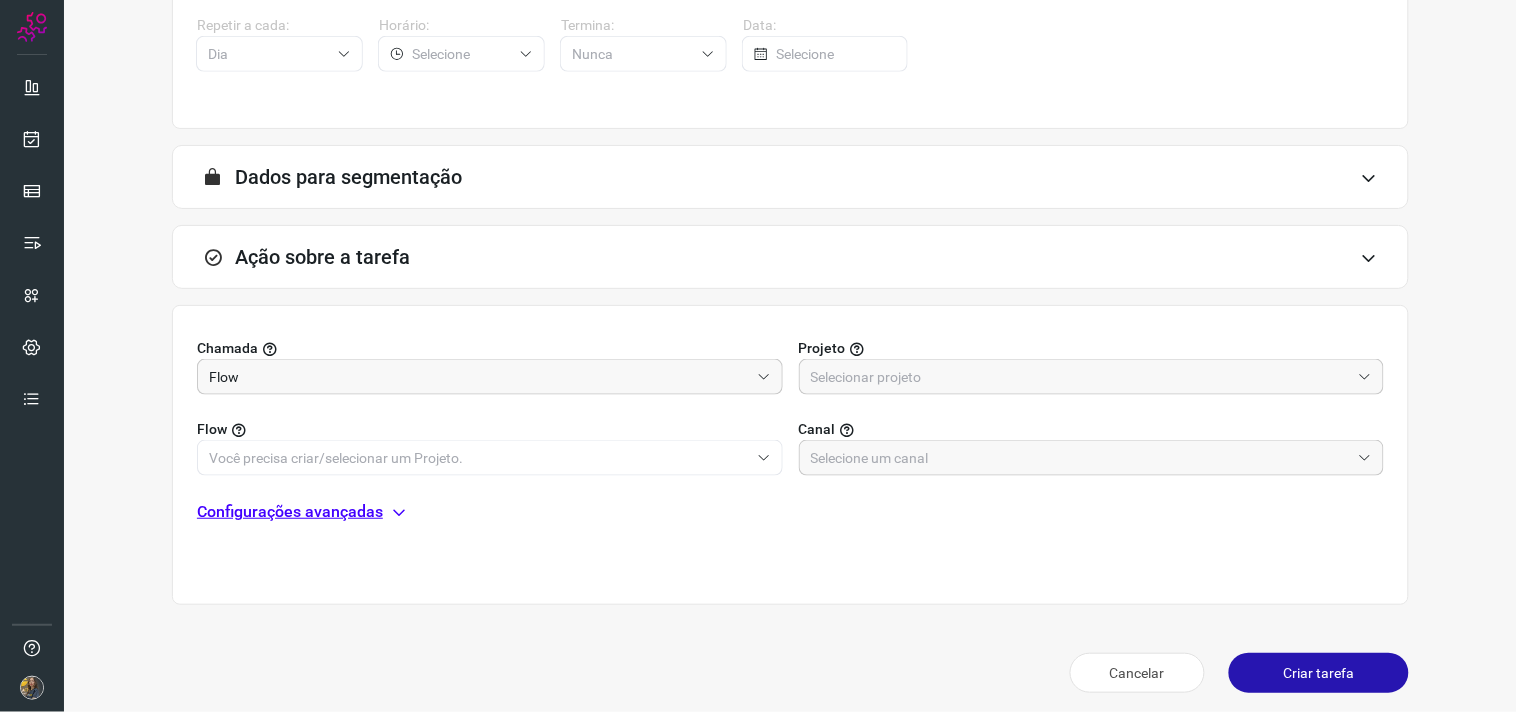 scroll, scrollTop: 398, scrollLeft: 0, axis: vertical 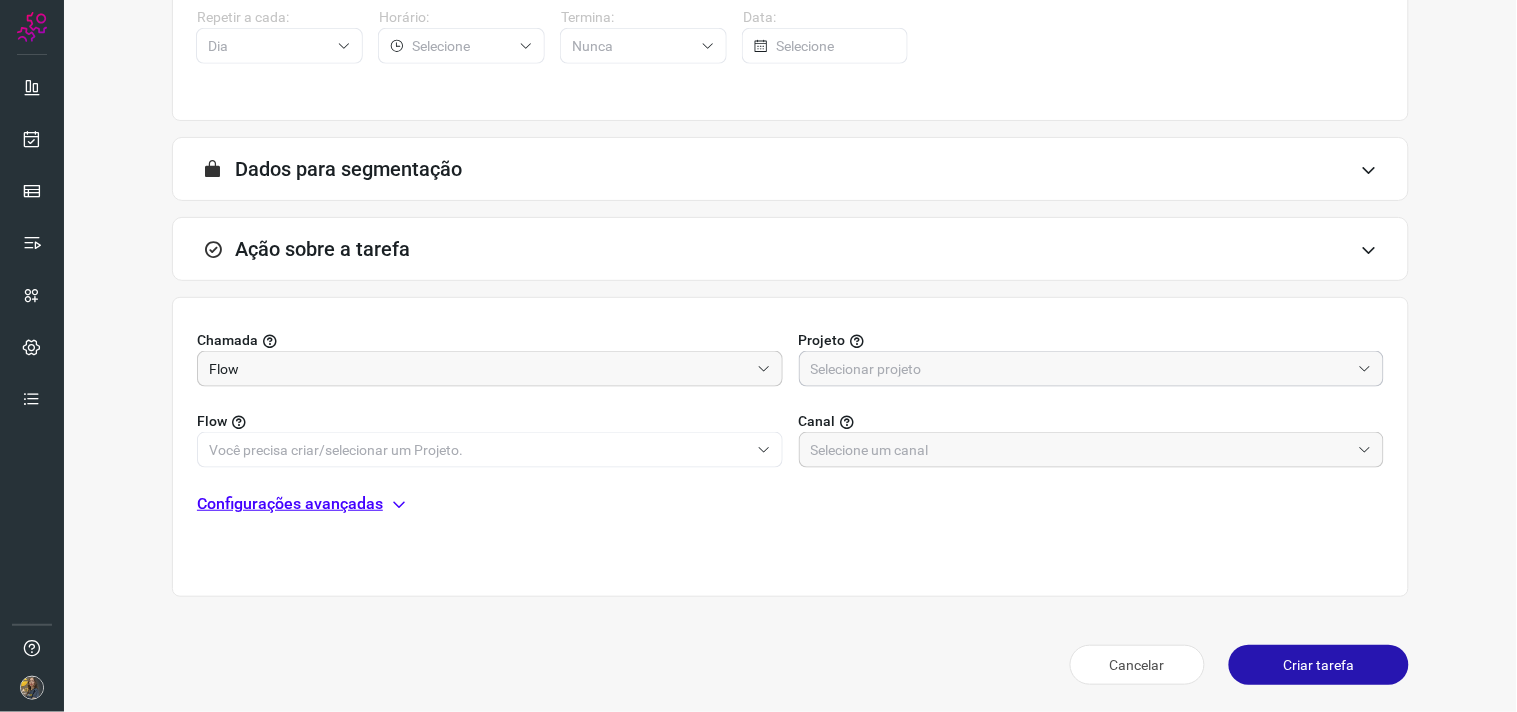 click at bounding box center (1081, 369) 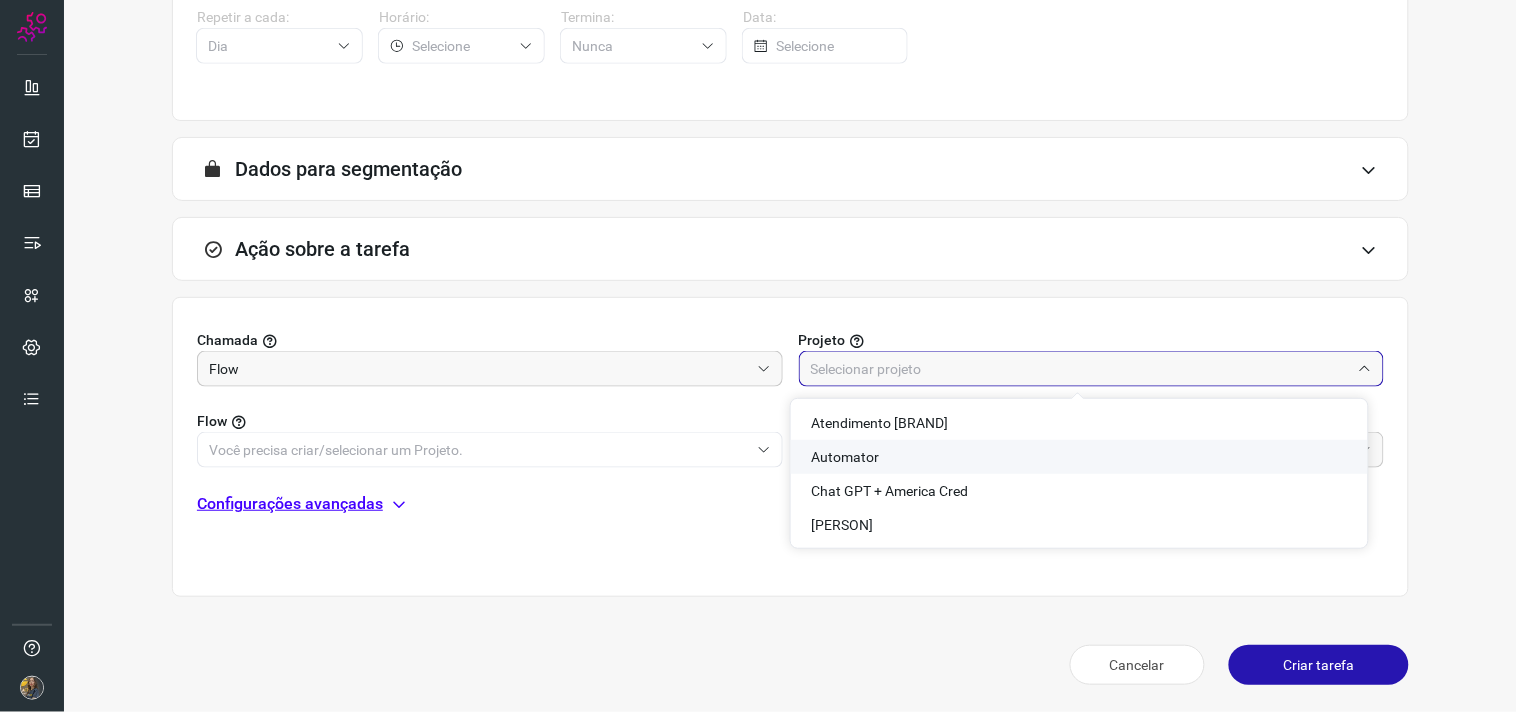 drag, startPoint x: 895, startPoint y: 456, endPoint x: 771, endPoint y: 413, distance: 131.24405 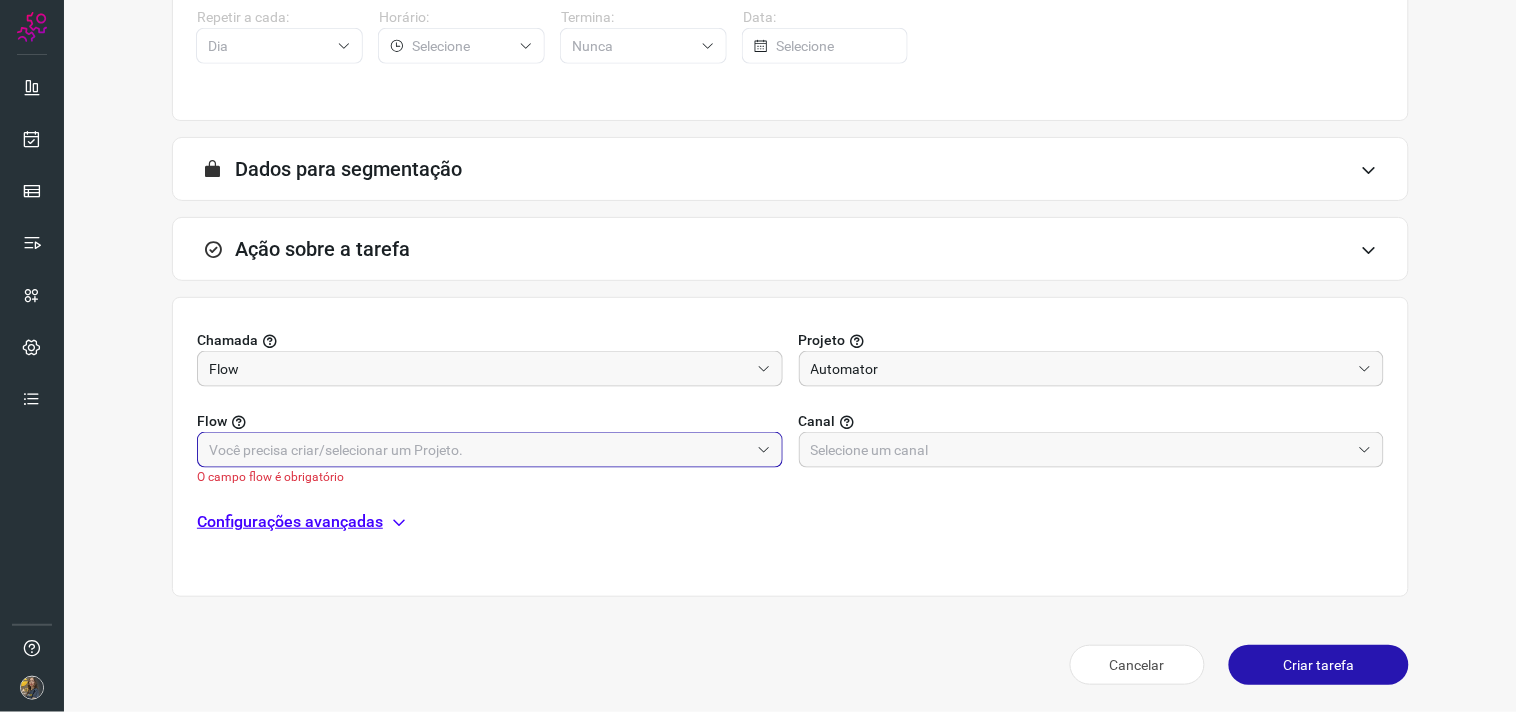 drag, startPoint x: 718, startPoint y: 448, endPoint x: 707, endPoint y: 441, distance: 13.038404 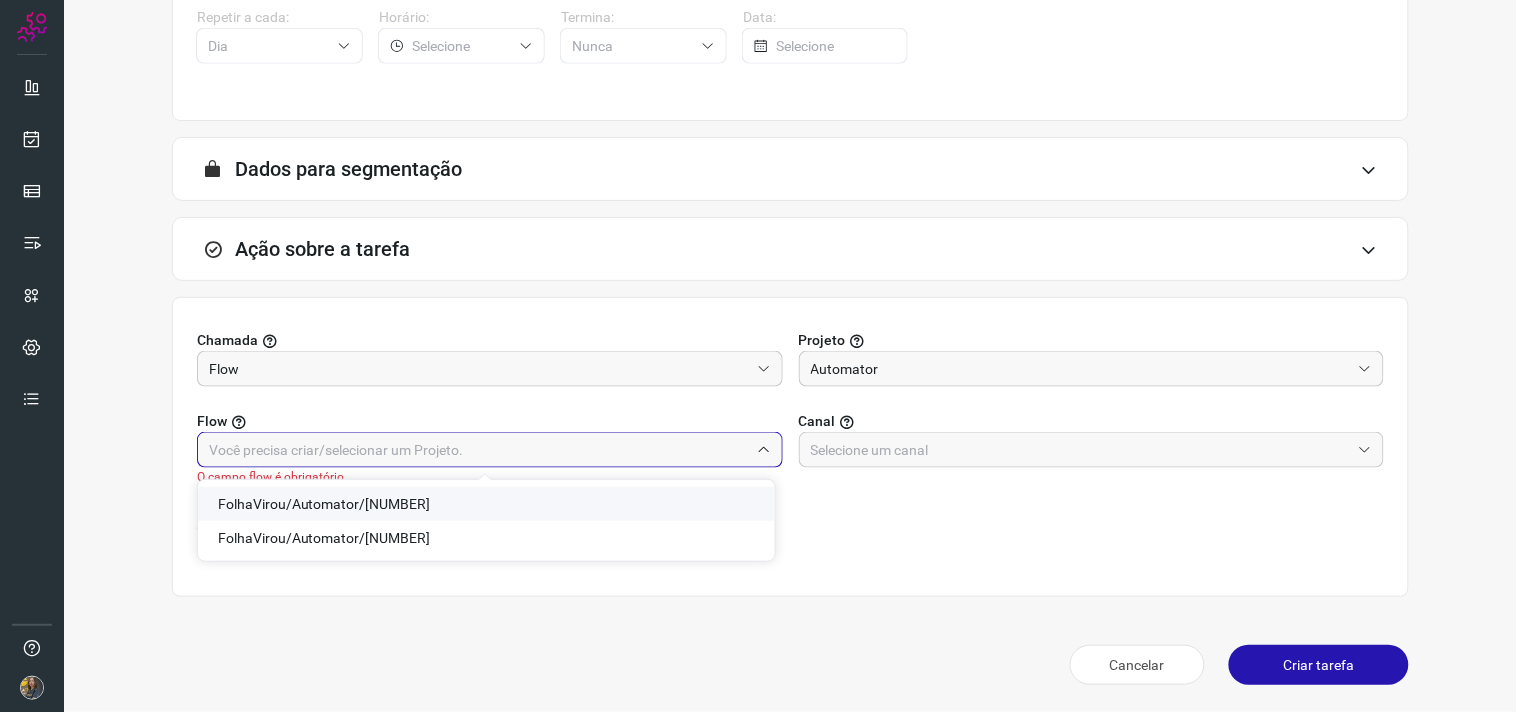 click on "FolhaVirou/Automator/[NUMBER]" 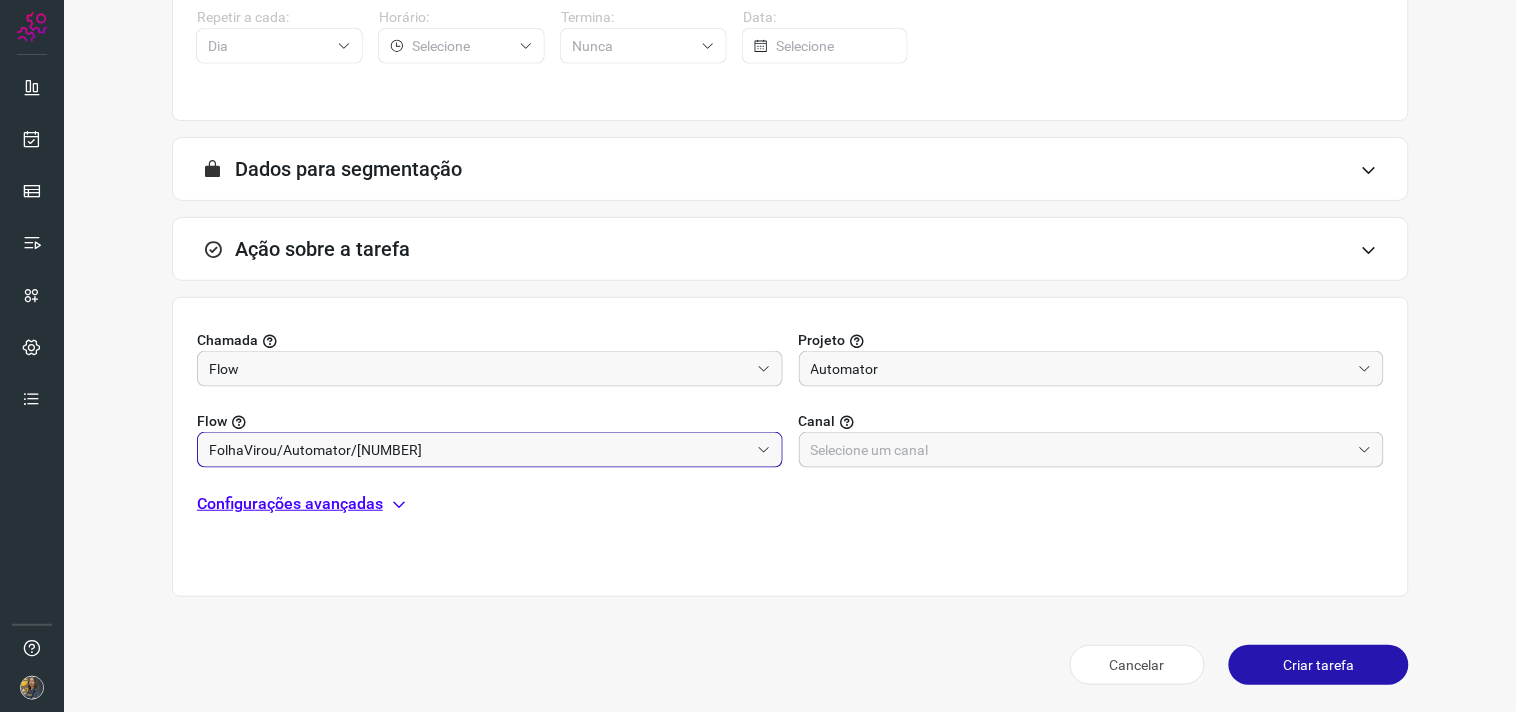 click at bounding box center [1081, 450] 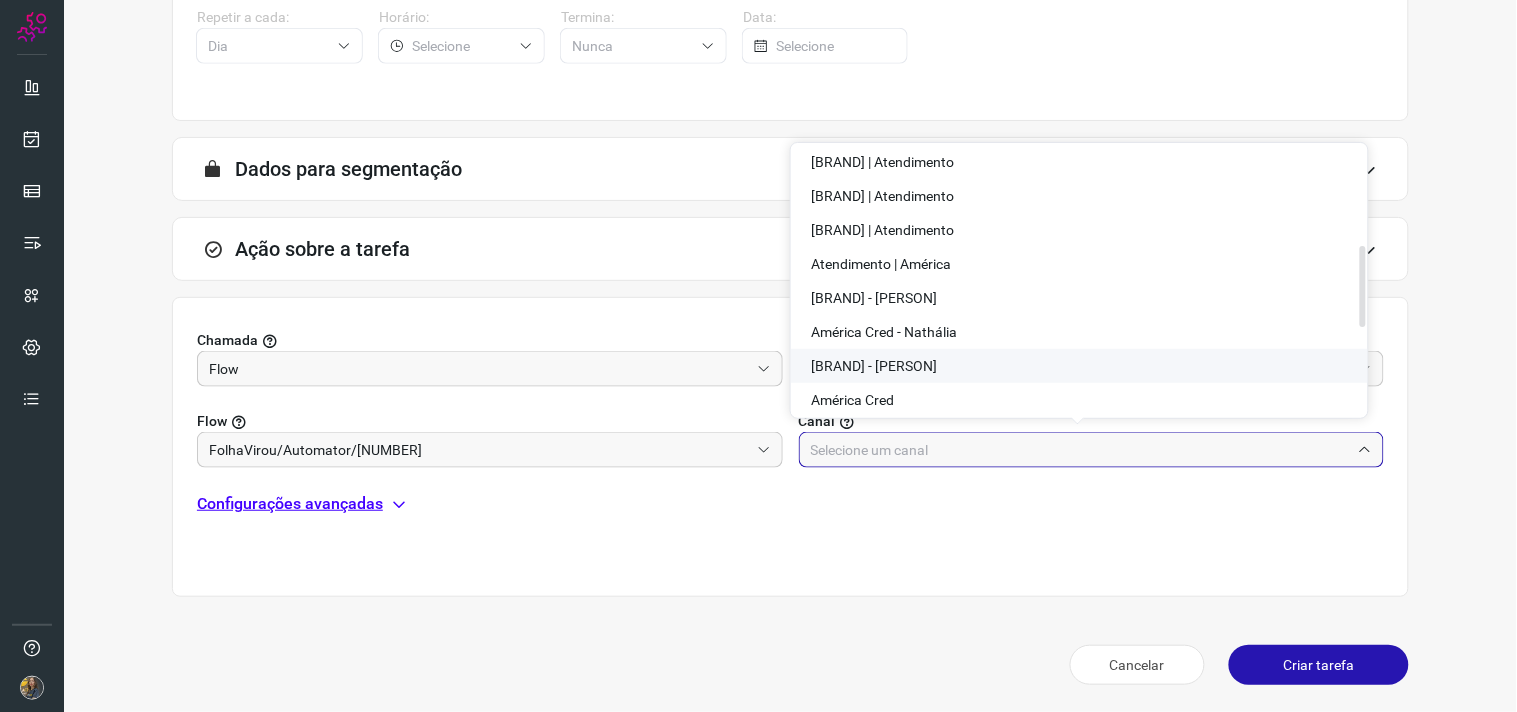 scroll, scrollTop: 333, scrollLeft: 0, axis: vertical 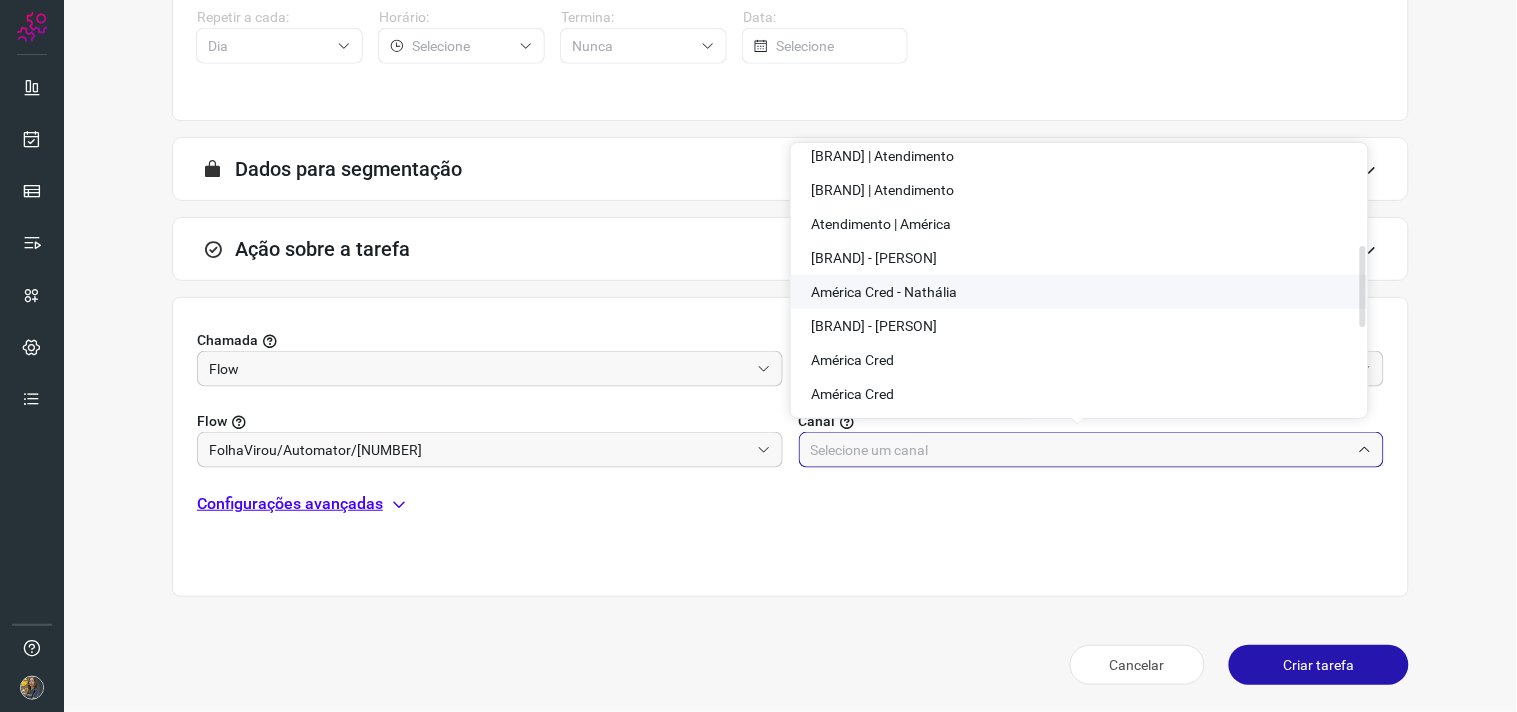 click on "América Cred - Nathália" 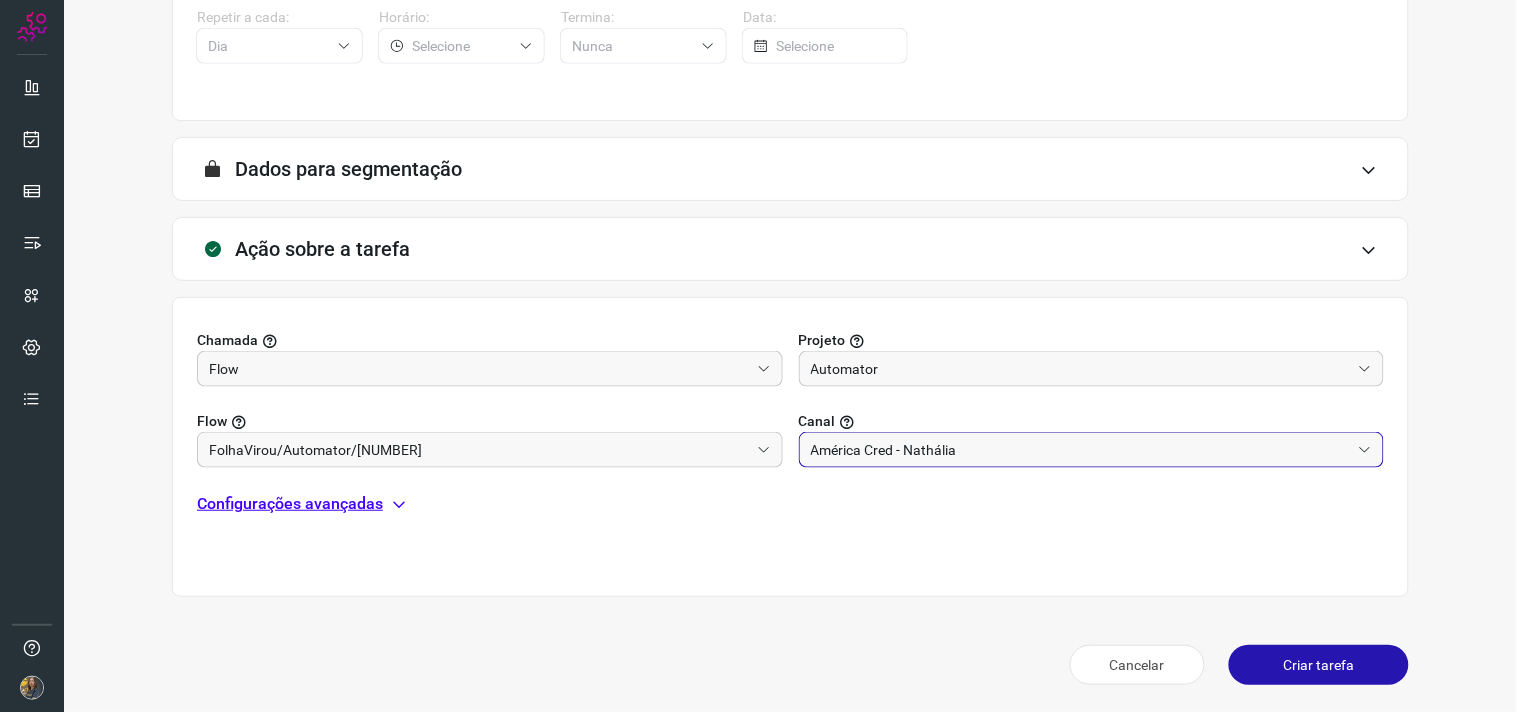 click on "Configurações avançadas" at bounding box center (290, 504) 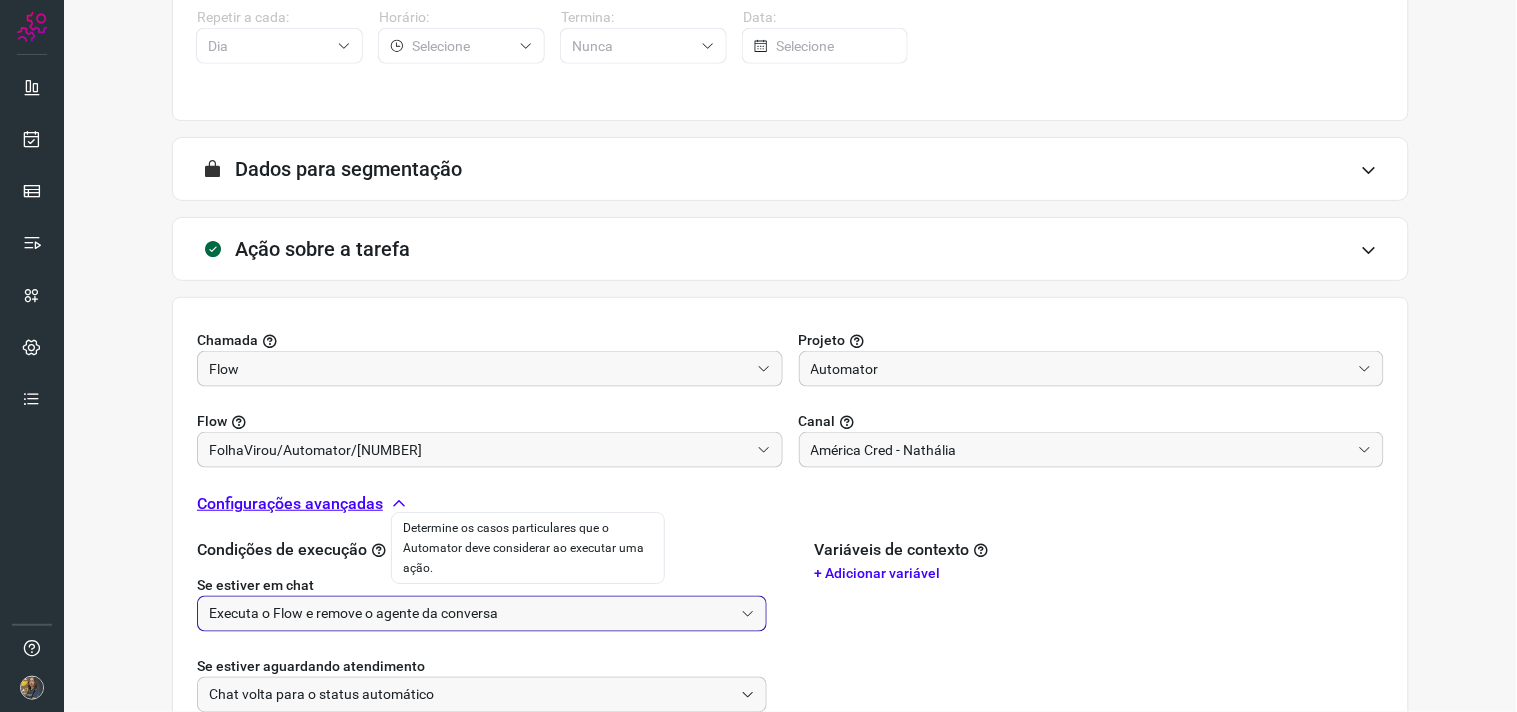 click on "Executa o Flow e remove o agente da conversa" at bounding box center [471, 614] 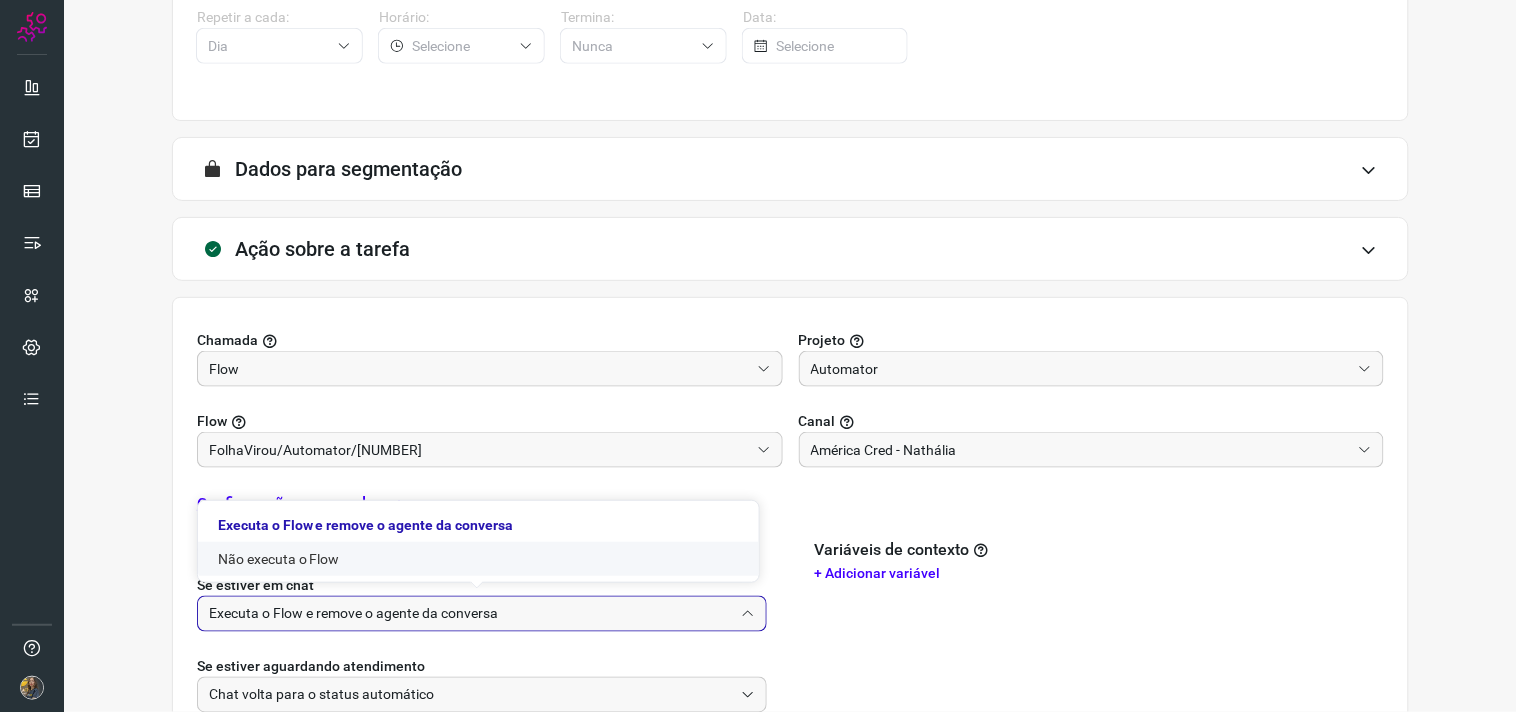 click on "Não executa o Flow" 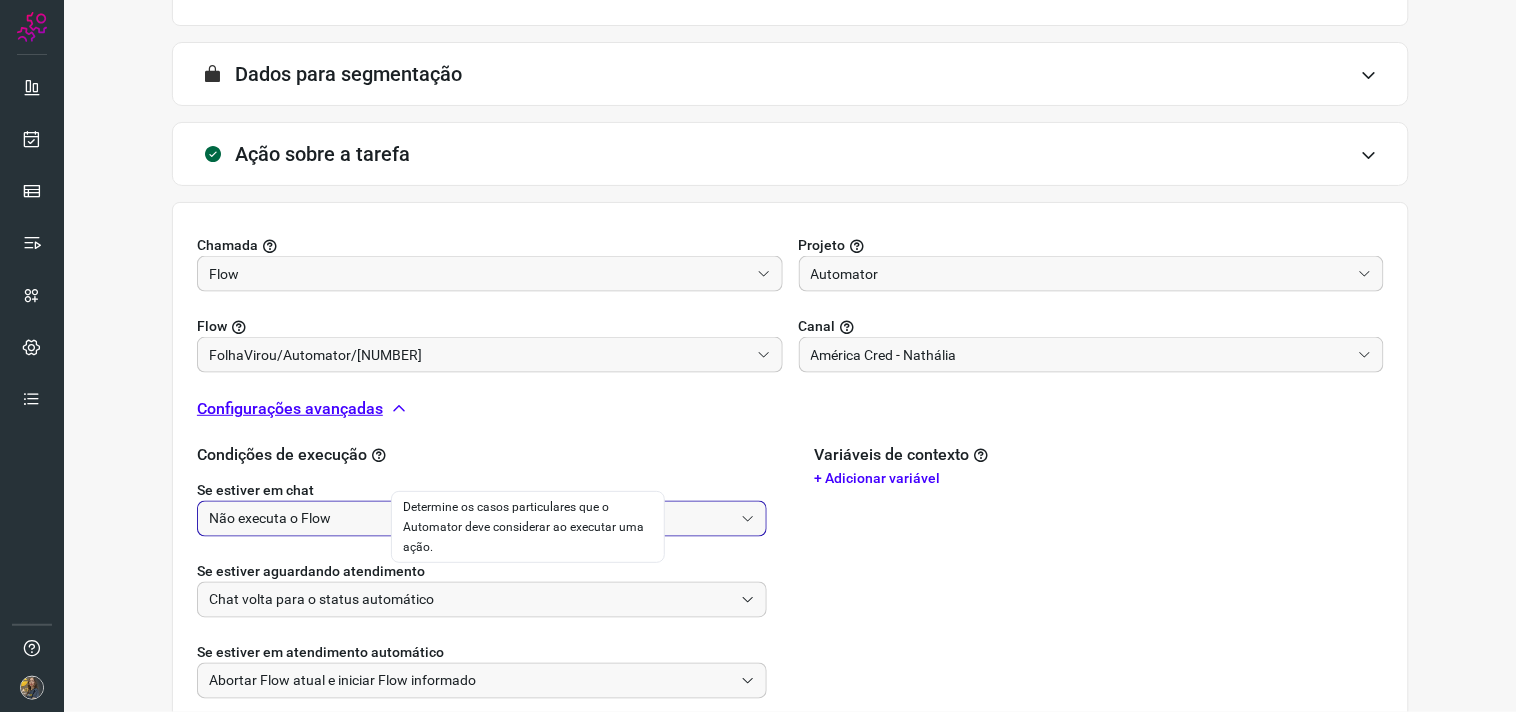 scroll, scrollTop: 628, scrollLeft: 0, axis: vertical 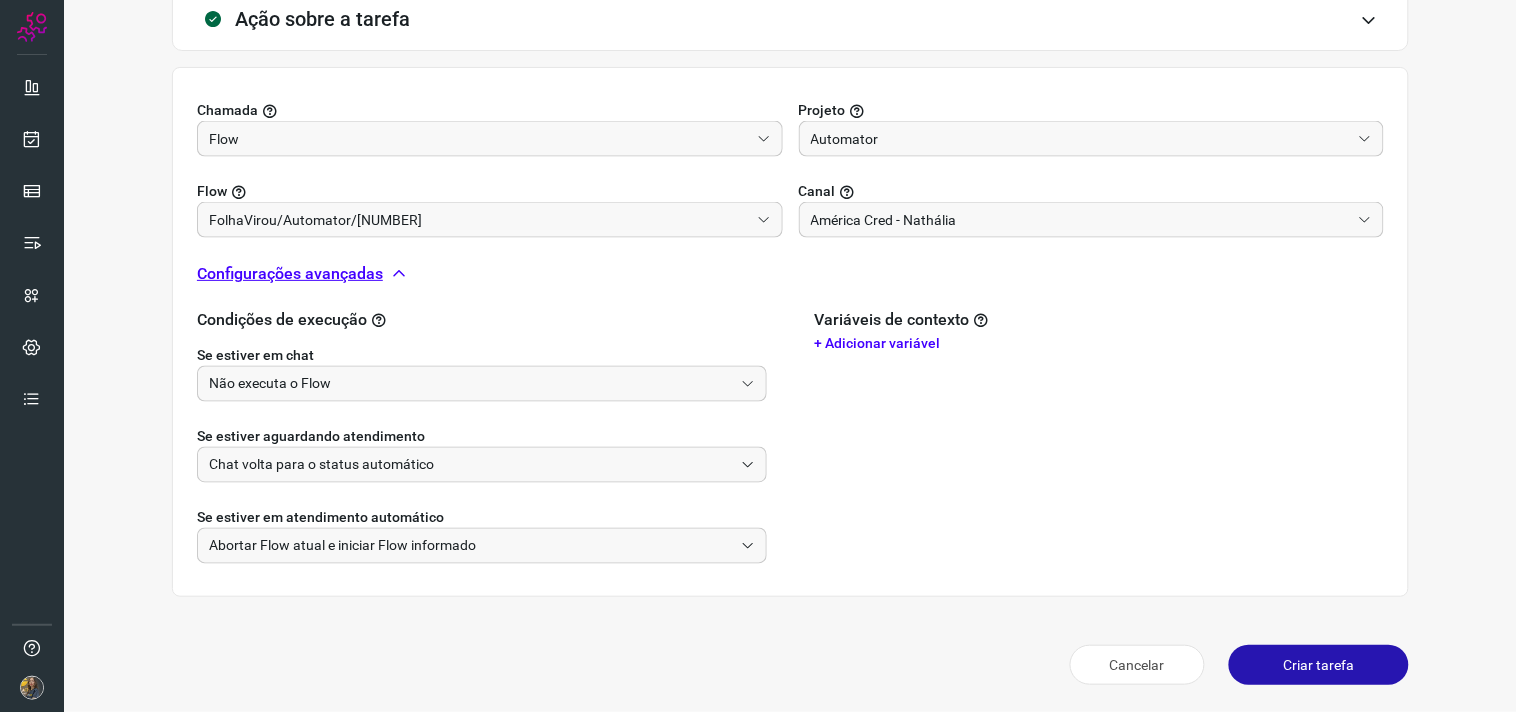 click on "Criar tarefa" at bounding box center (1319, 665) 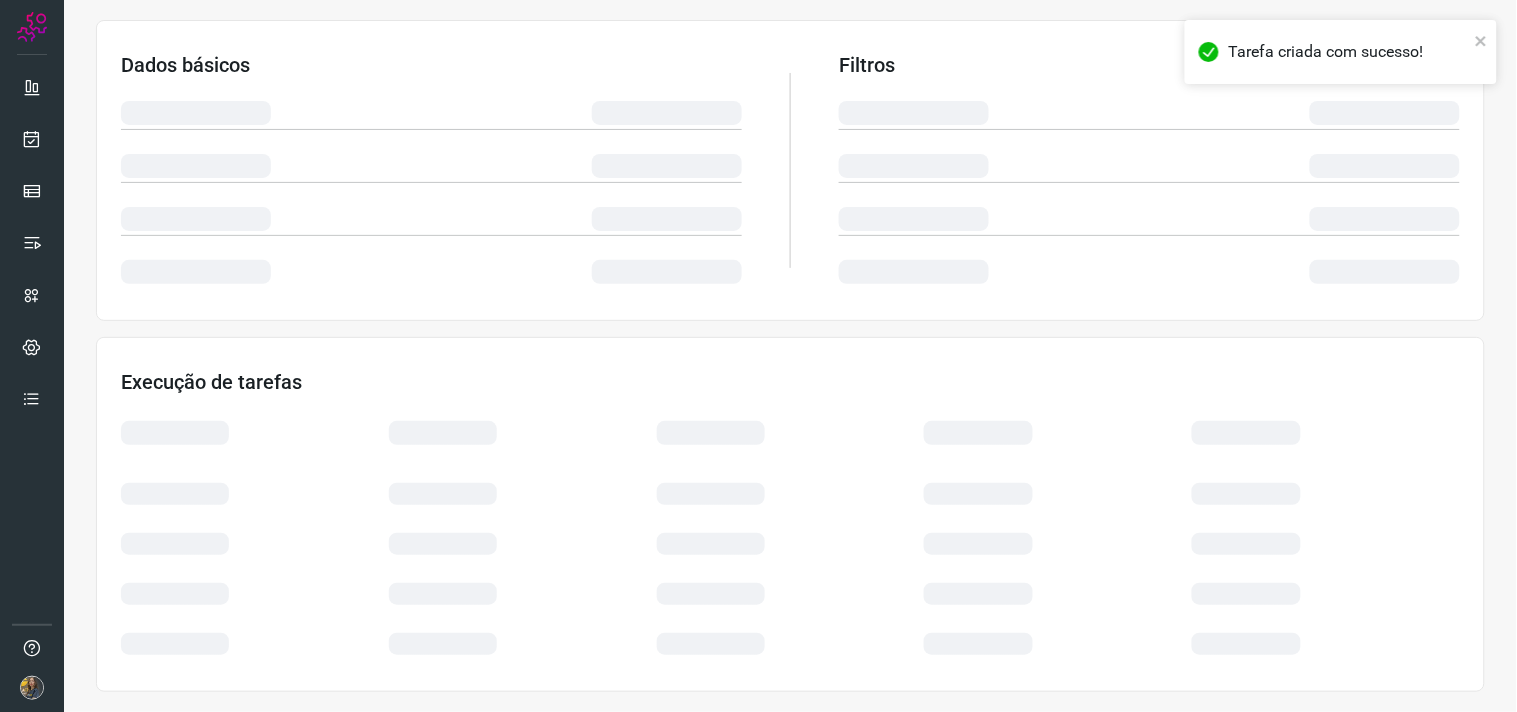 scroll, scrollTop: 321, scrollLeft: 0, axis: vertical 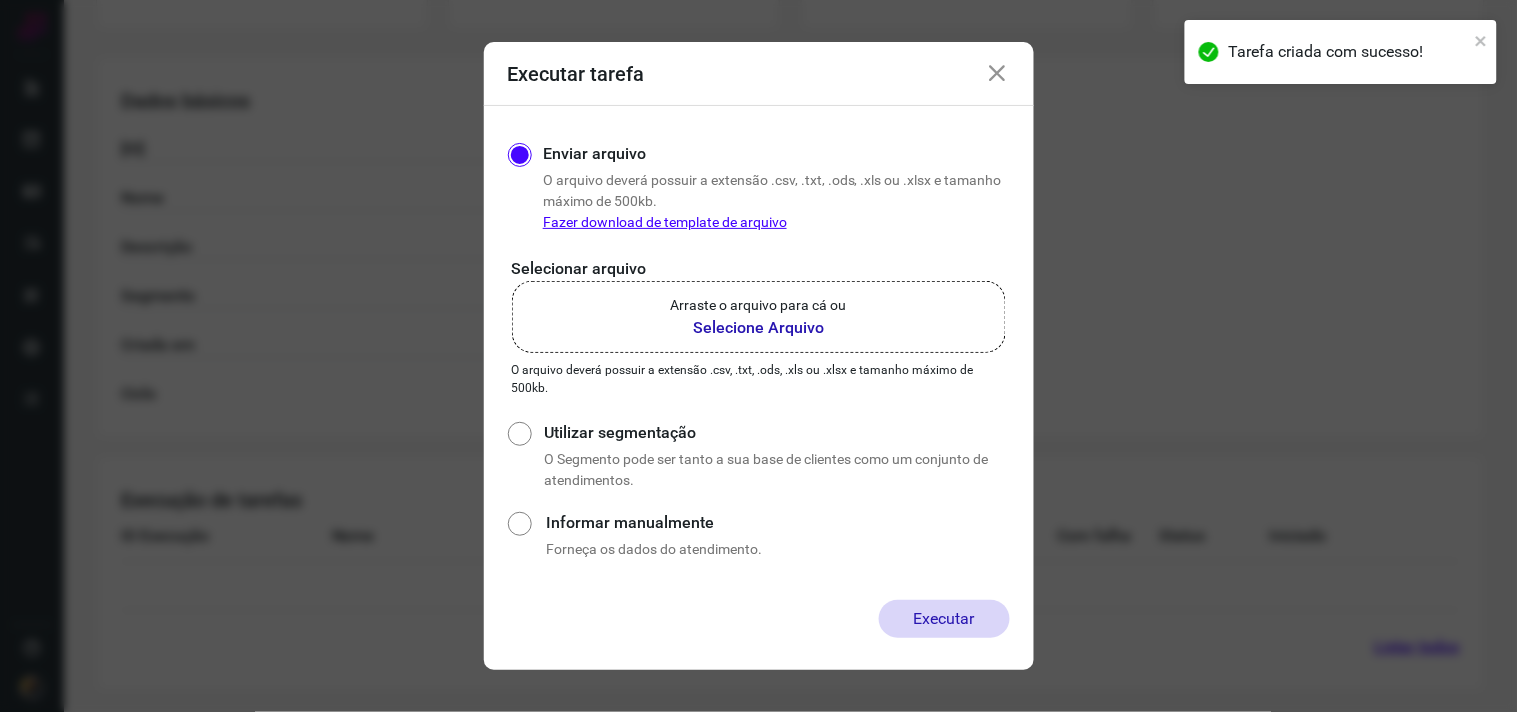 click on "Arraste o arquivo para cá ou Selecione o Arquivo" 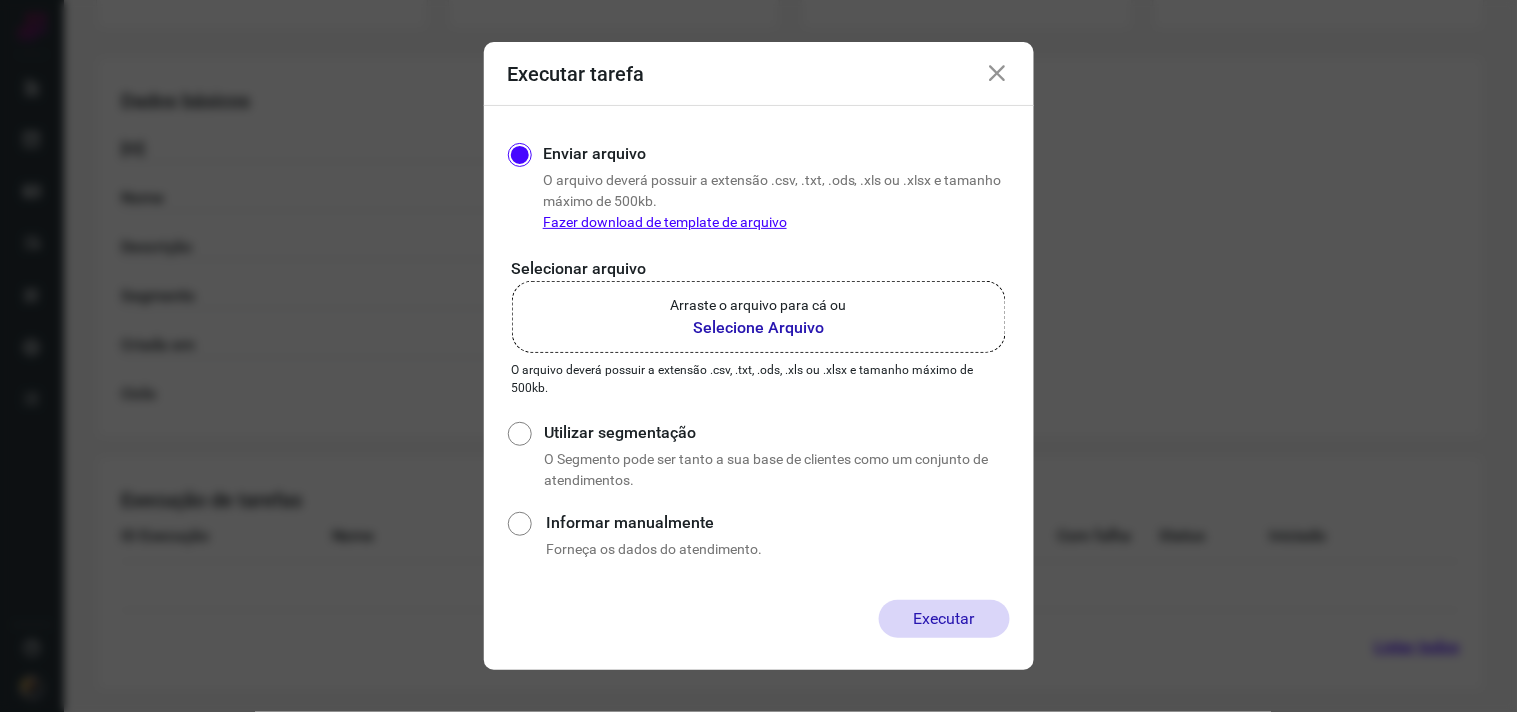 click on "Selecione Arquivo" at bounding box center [759, 328] 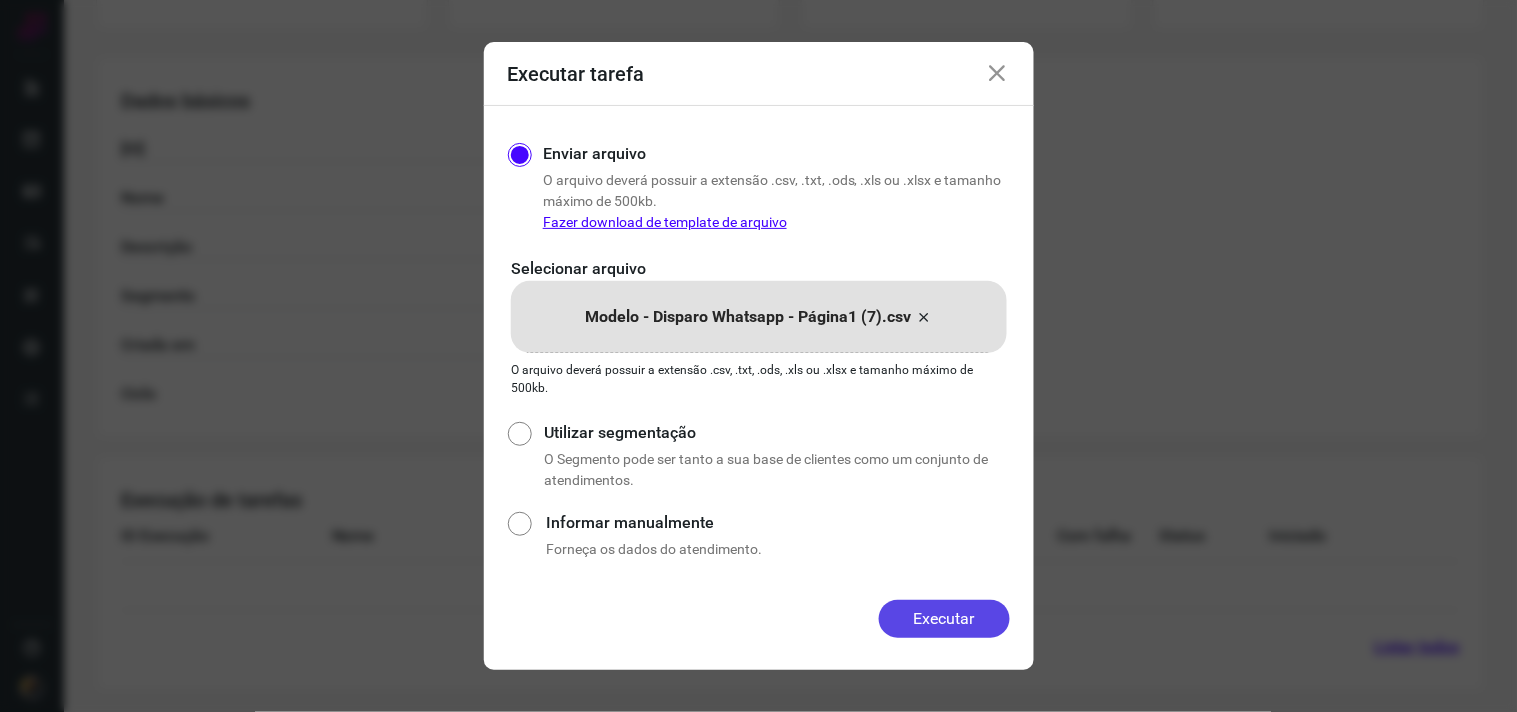 click on "Executar" at bounding box center (944, 619) 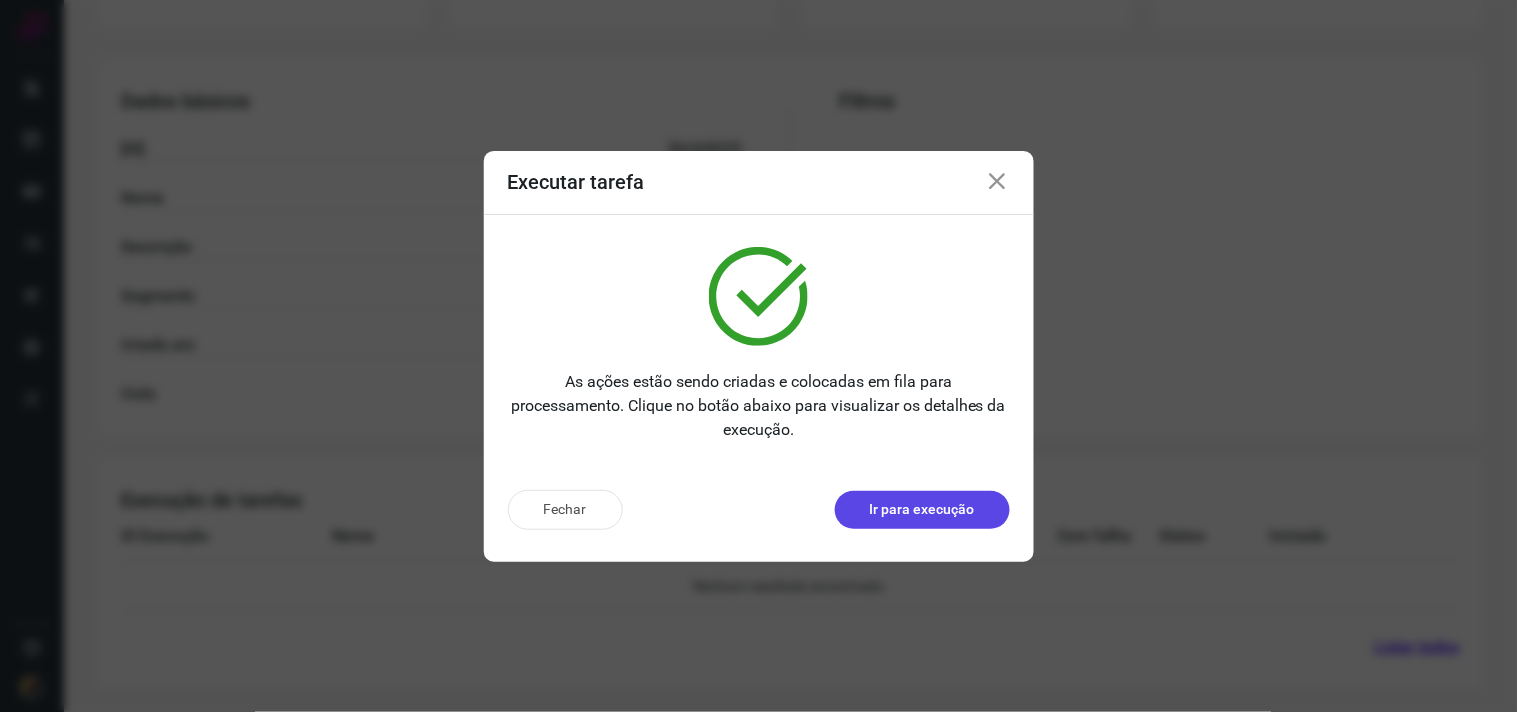 click on "Ir para execução" at bounding box center [922, 509] 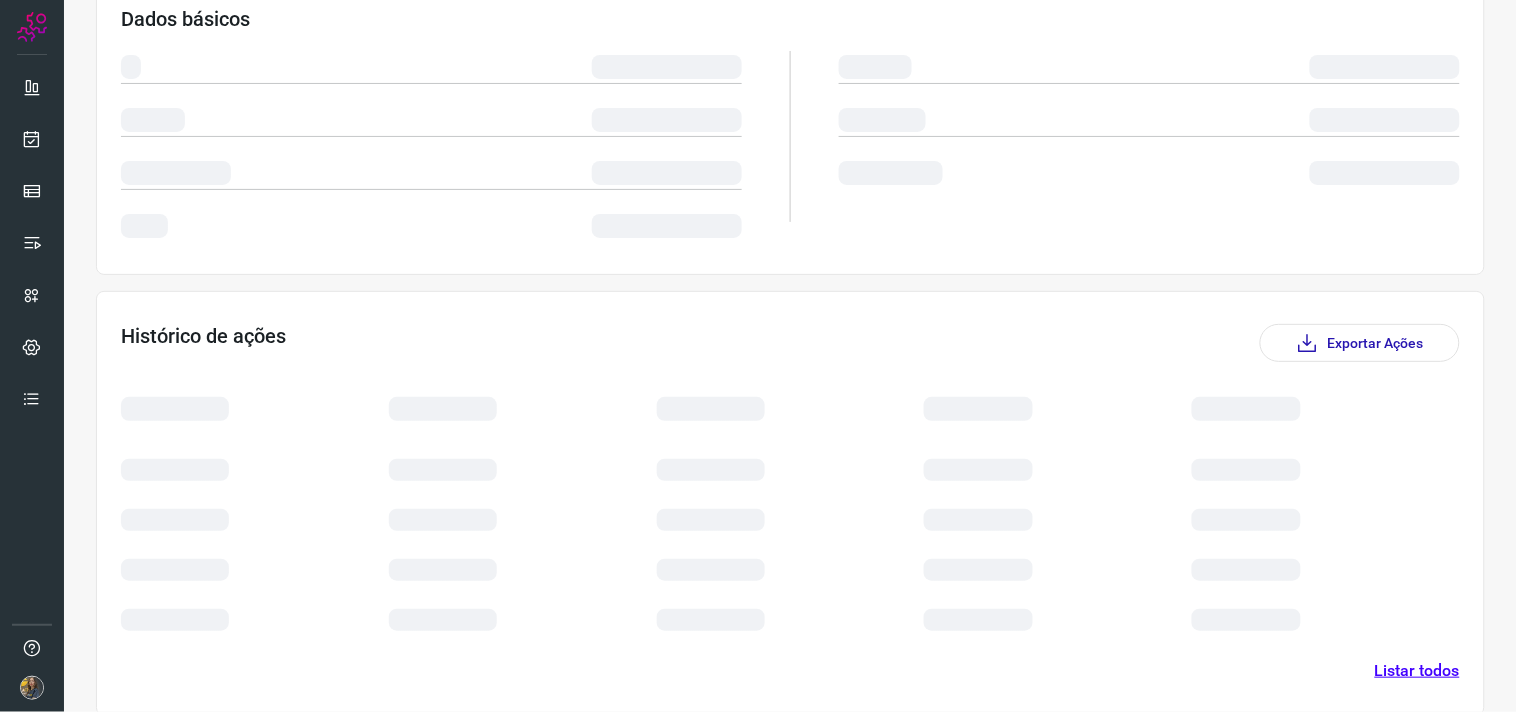 scroll, scrollTop: 0, scrollLeft: 0, axis: both 